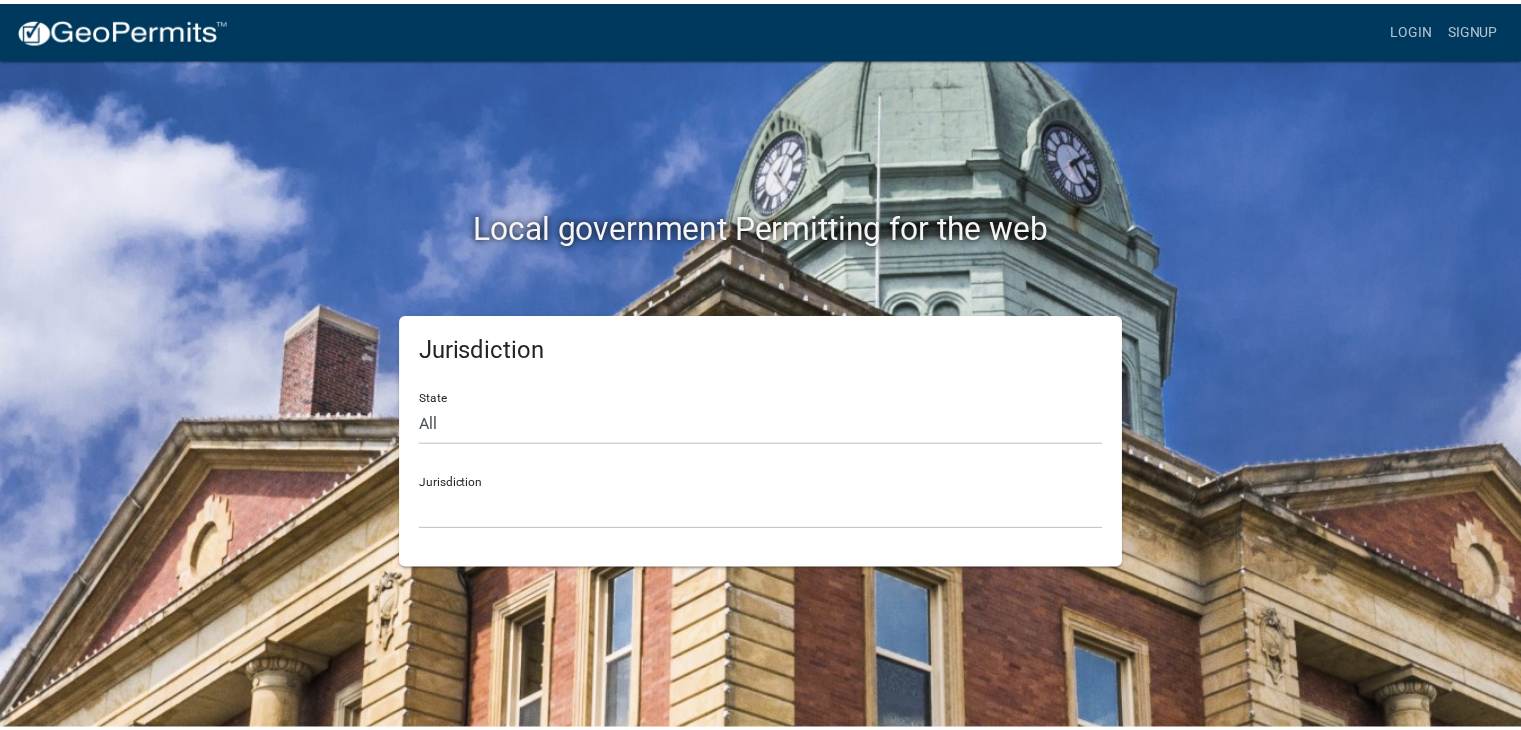 scroll, scrollTop: 0, scrollLeft: 0, axis: both 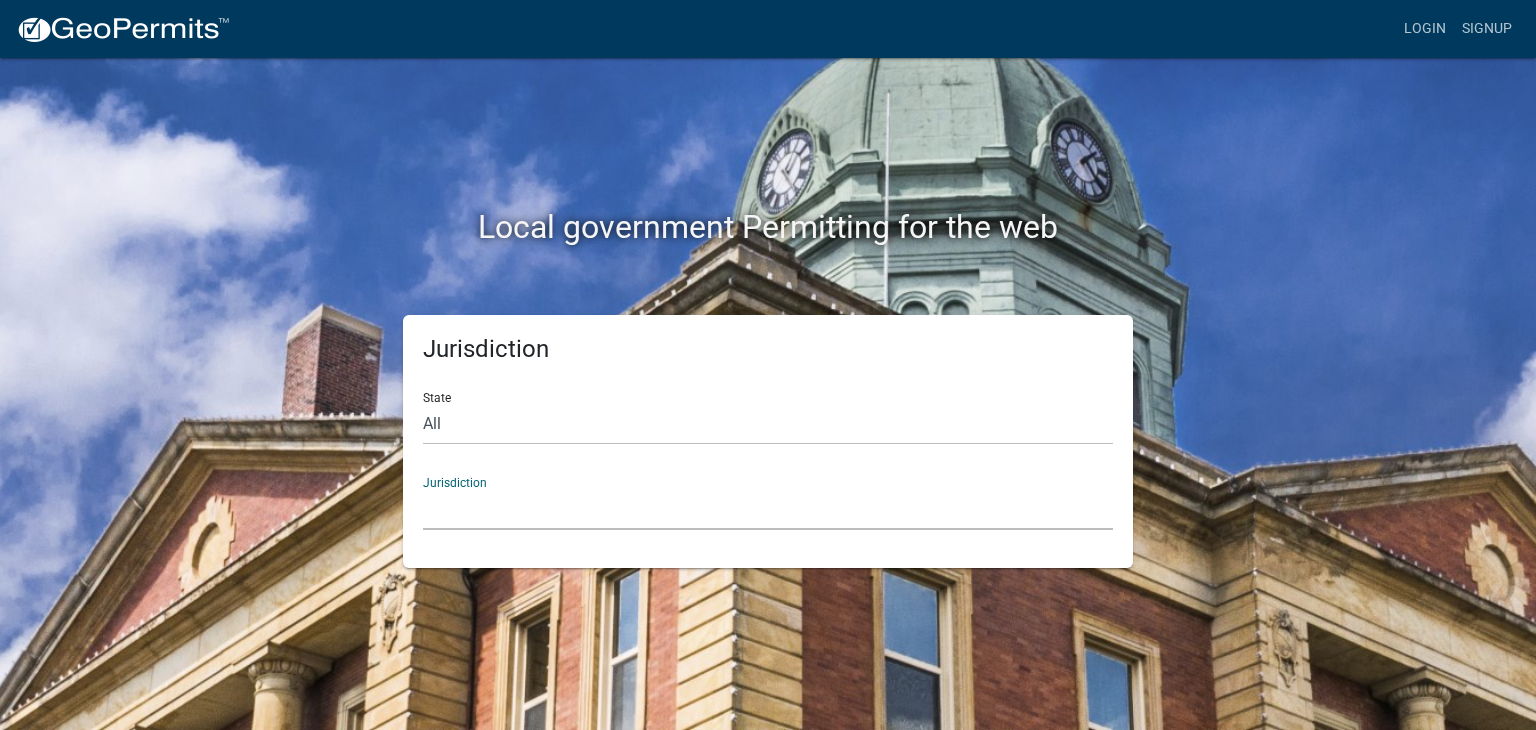 click on "Custer County, Colorado   City of Bainbridge, Georgia   Cook County, Georgia   Crawford County, Georgia   Gilmer County, Georgia   Haralson County, Georgia   Jasper County, Georgia   Madison County, Georgia   Putnam County, Georgia   Talbot County, Georgia   Troup County, Georgia   City of Charlestown, Indiana   City of Jeffersonville, Indiana   City of Logansport, Indiana   Decatur County, Indiana   Grant County, Indiana   Howard County, Indiana   Huntington County, Indiana   Jasper County, Indiana   Kosciusko County, Indiana   La Porte County, Indiana   Miami County, Indiana   Montgomery County, Indiana   Morgan County, Indiana   Newton County, Indiana   Porter County, Indiana   River Ridge Development Authority, Indiana   Tippecanoe County, Indiana   Vigo County, Indiana   Wells County, Indiana   Whitley County, Indiana   Boone County, Iowa   Butler County, Iowa   Cerro Gordo County, Iowa   City of Harlan, Iowa   City of Indianola, Iowa   City of Newton, Iowa   Clayton County, Iowa   Grundy County, Iowa" 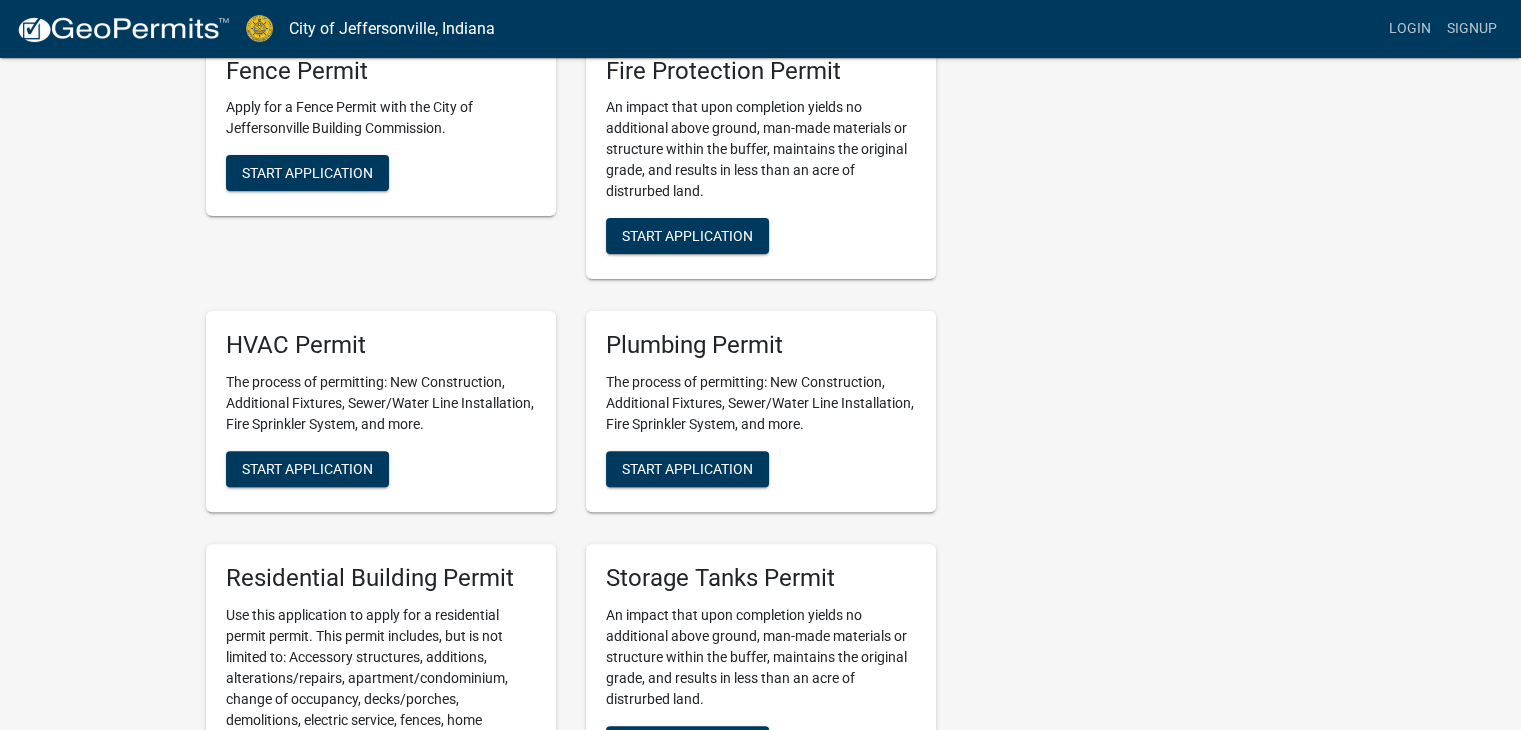 scroll, scrollTop: 700, scrollLeft: 0, axis: vertical 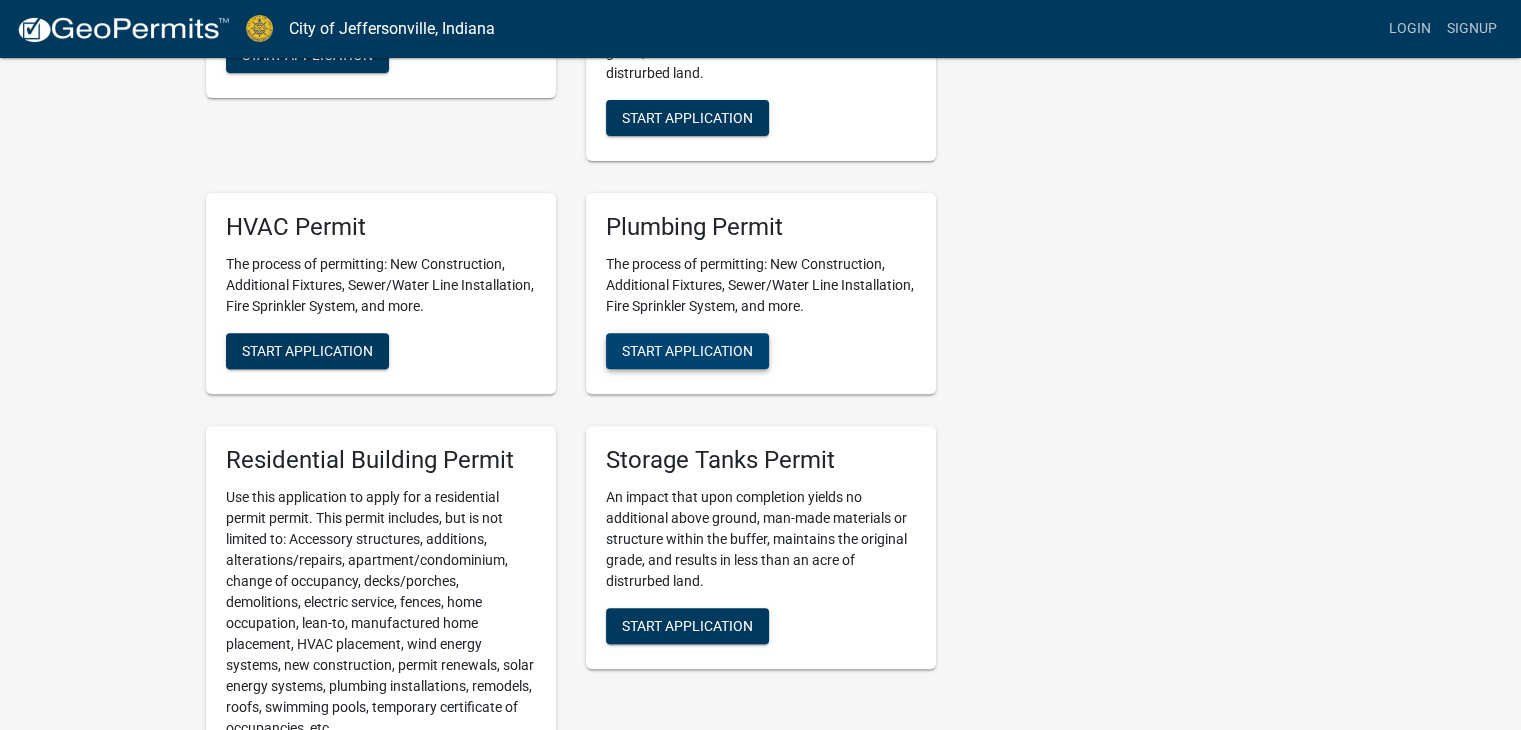 click on "Start Application" at bounding box center [687, 351] 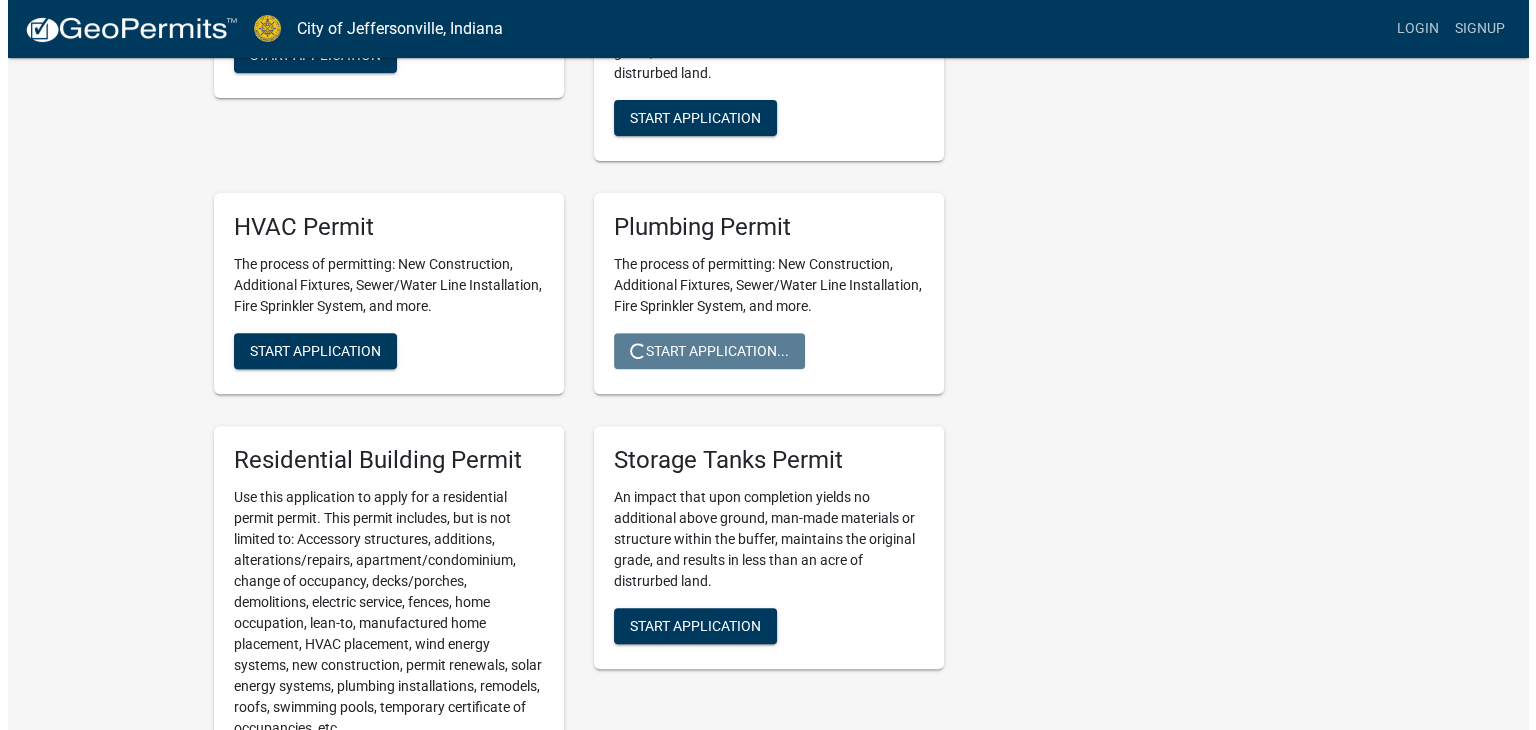 scroll, scrollTop: 0, scrollLeft: 0, axis: both 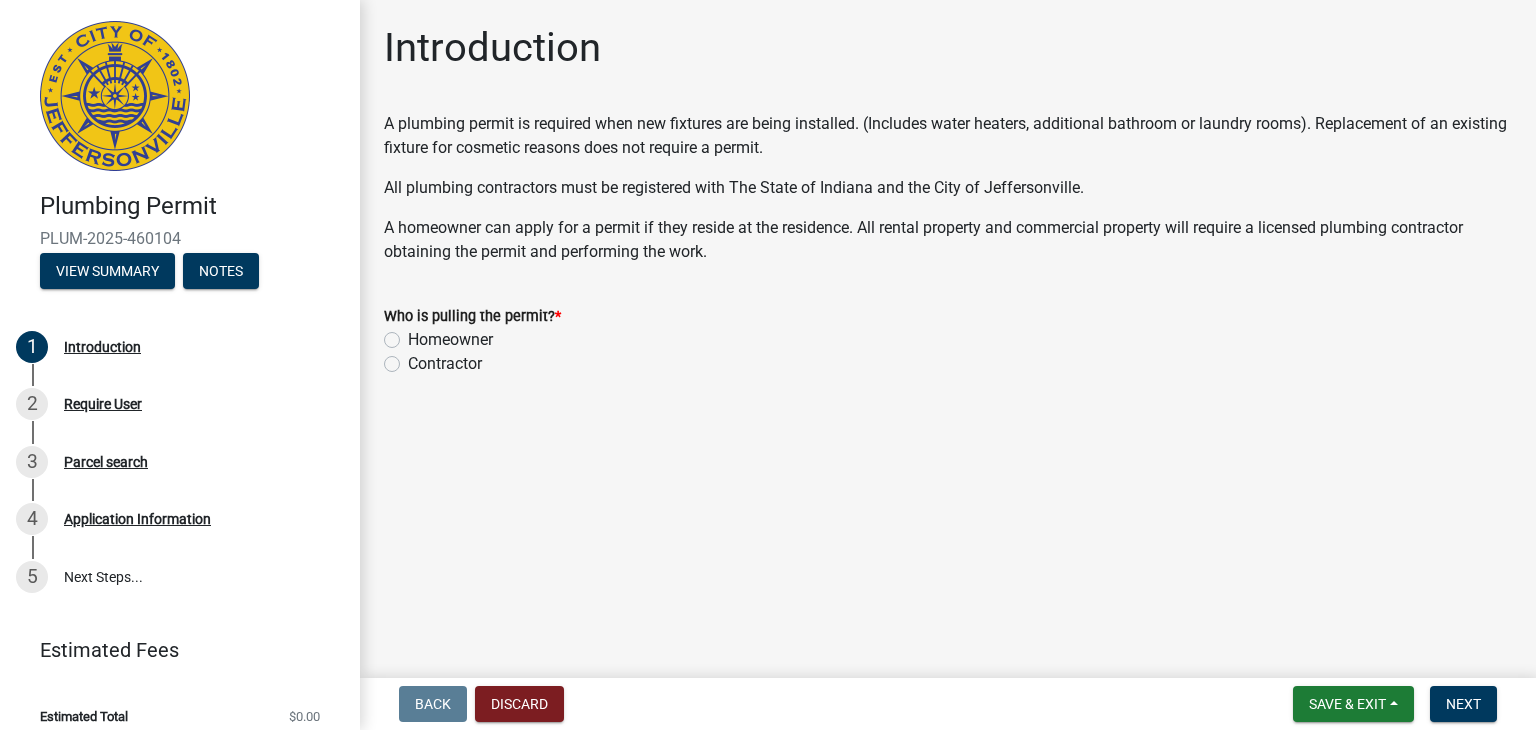 click on "Contractor" 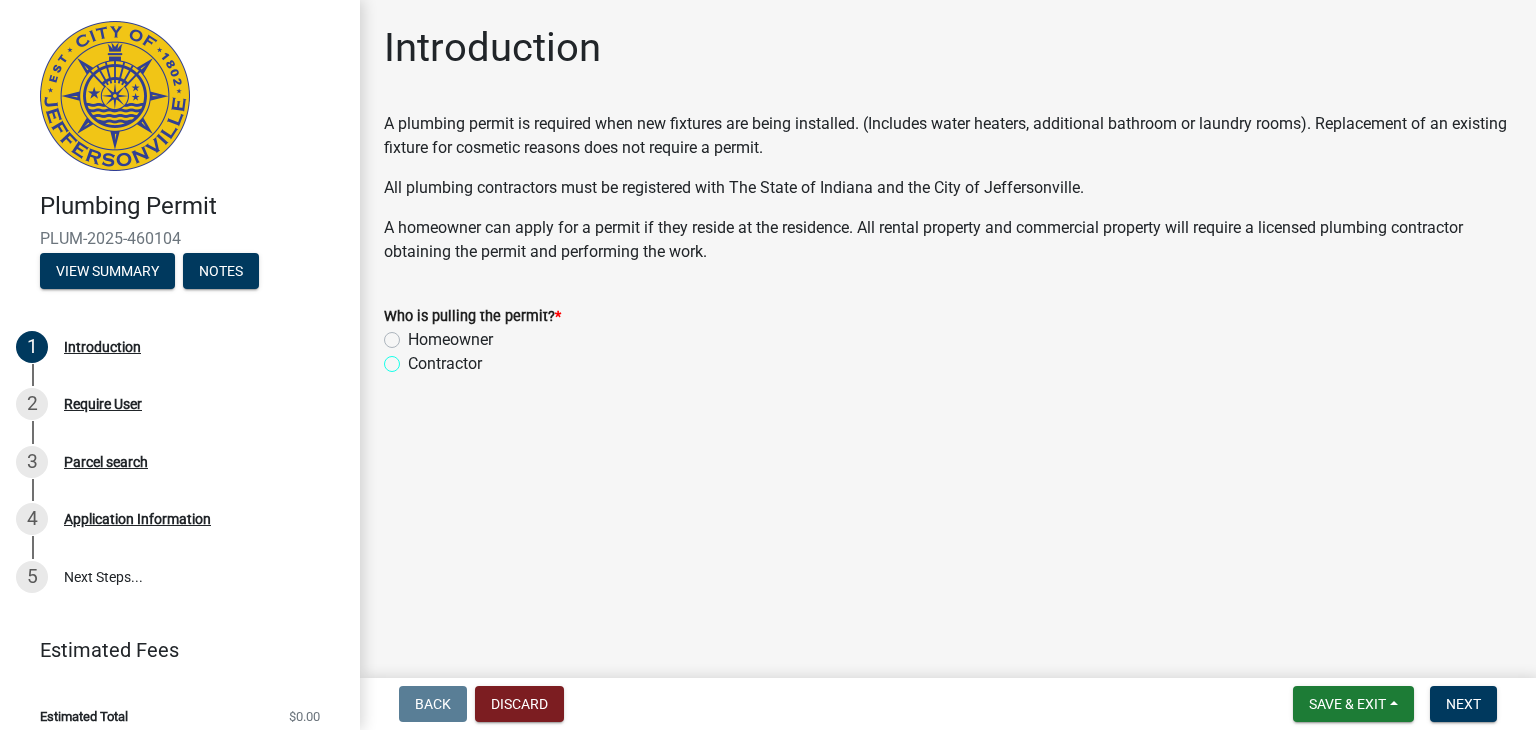click on "Contractor" at bounding box center (414, 358) 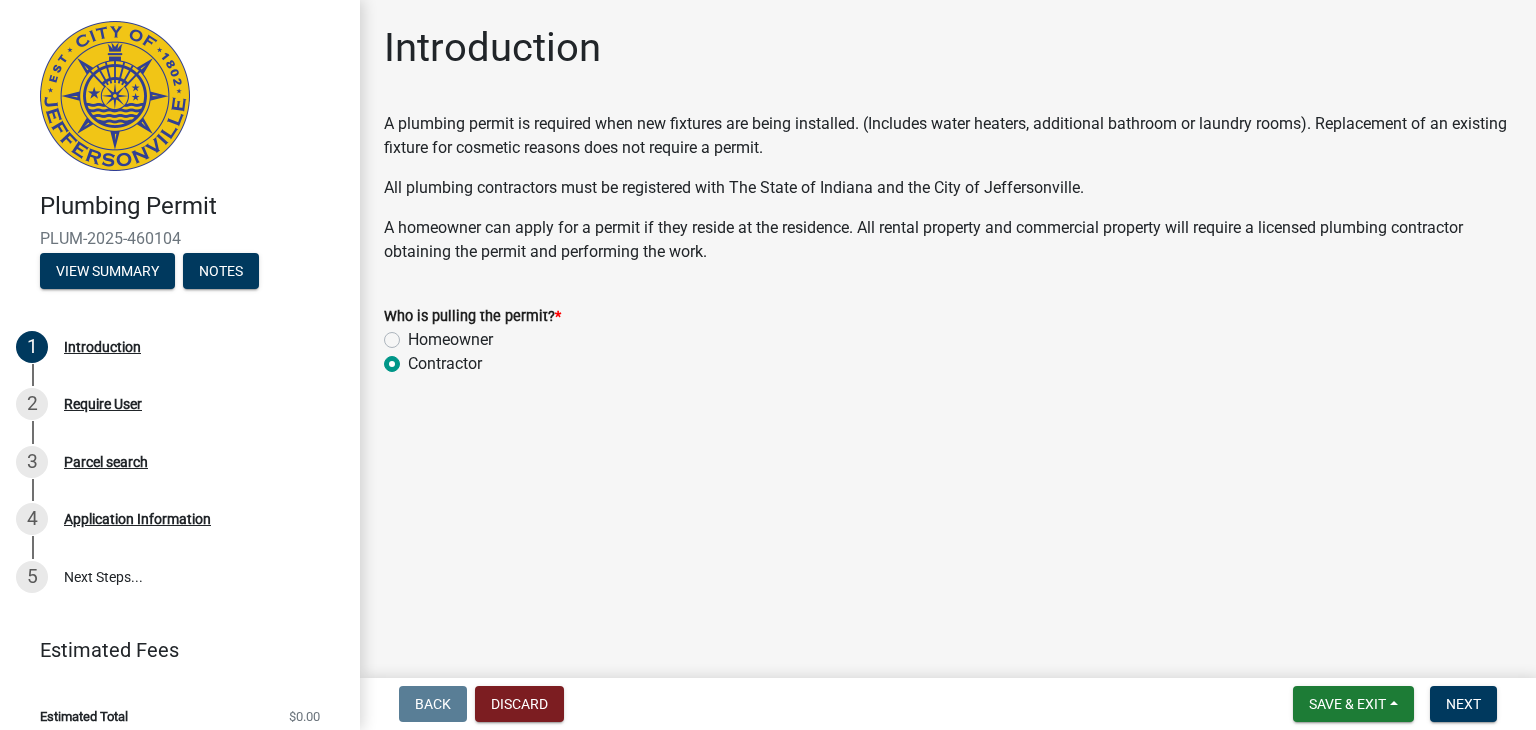 radio on "true" 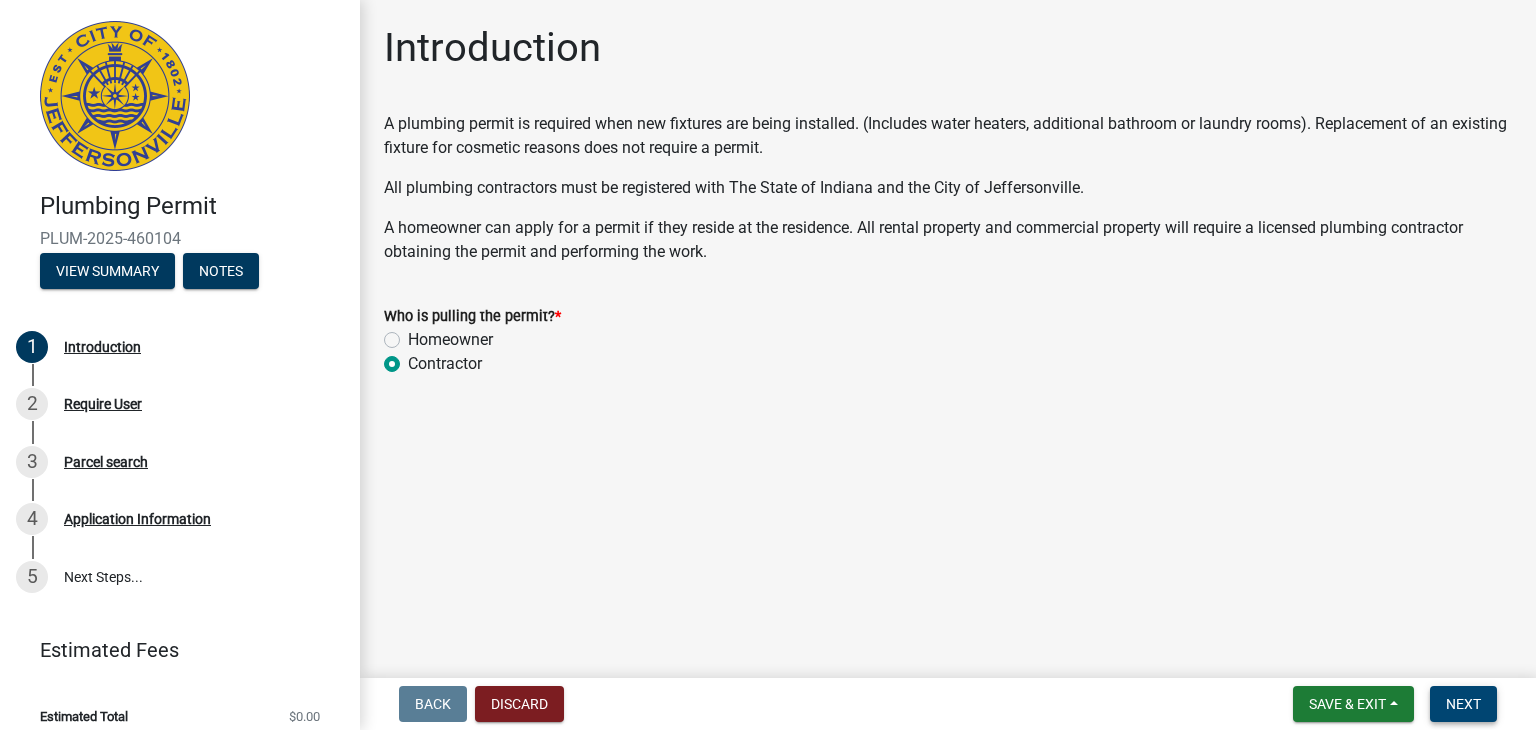 click on "Next" at bounding box center (1463, 704) 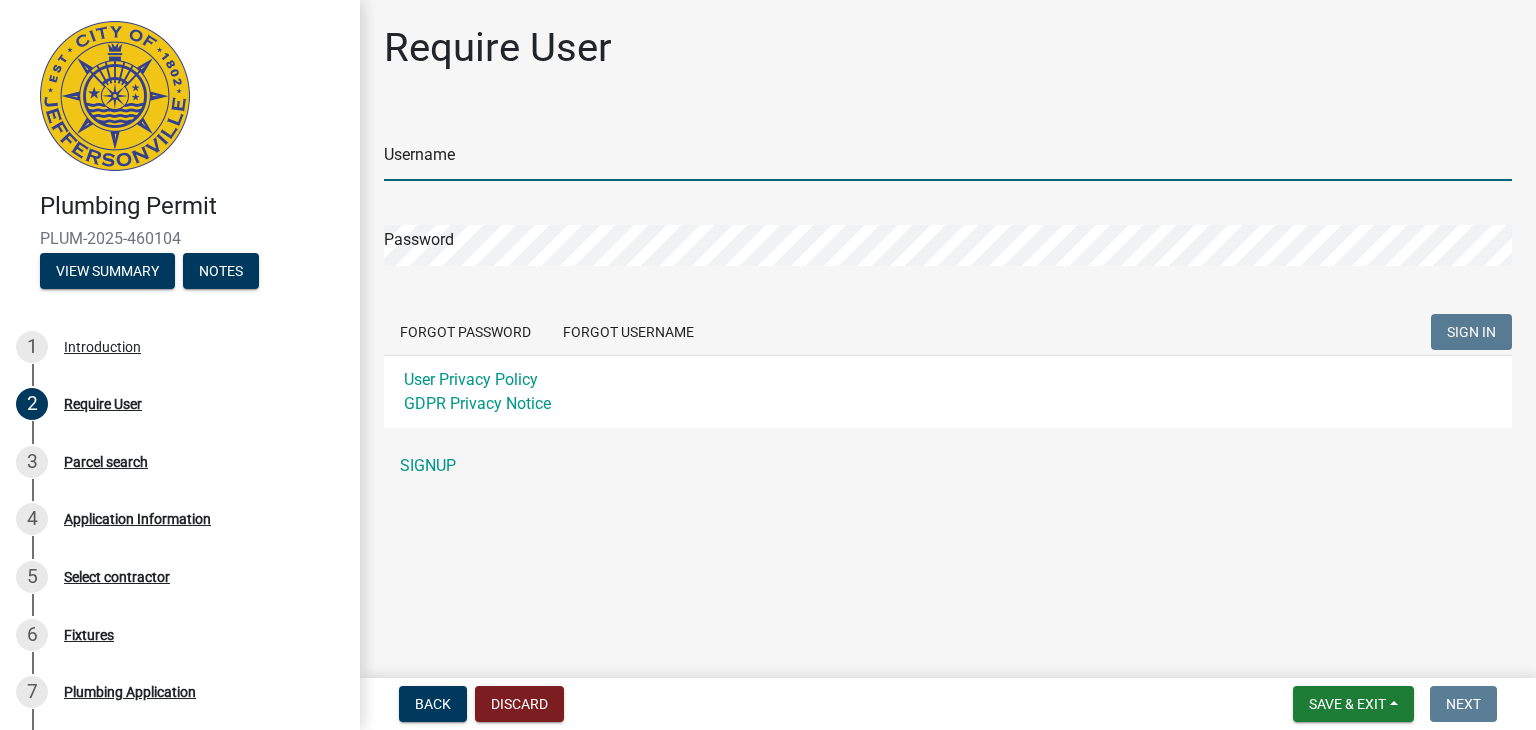 type on "[LAST]" 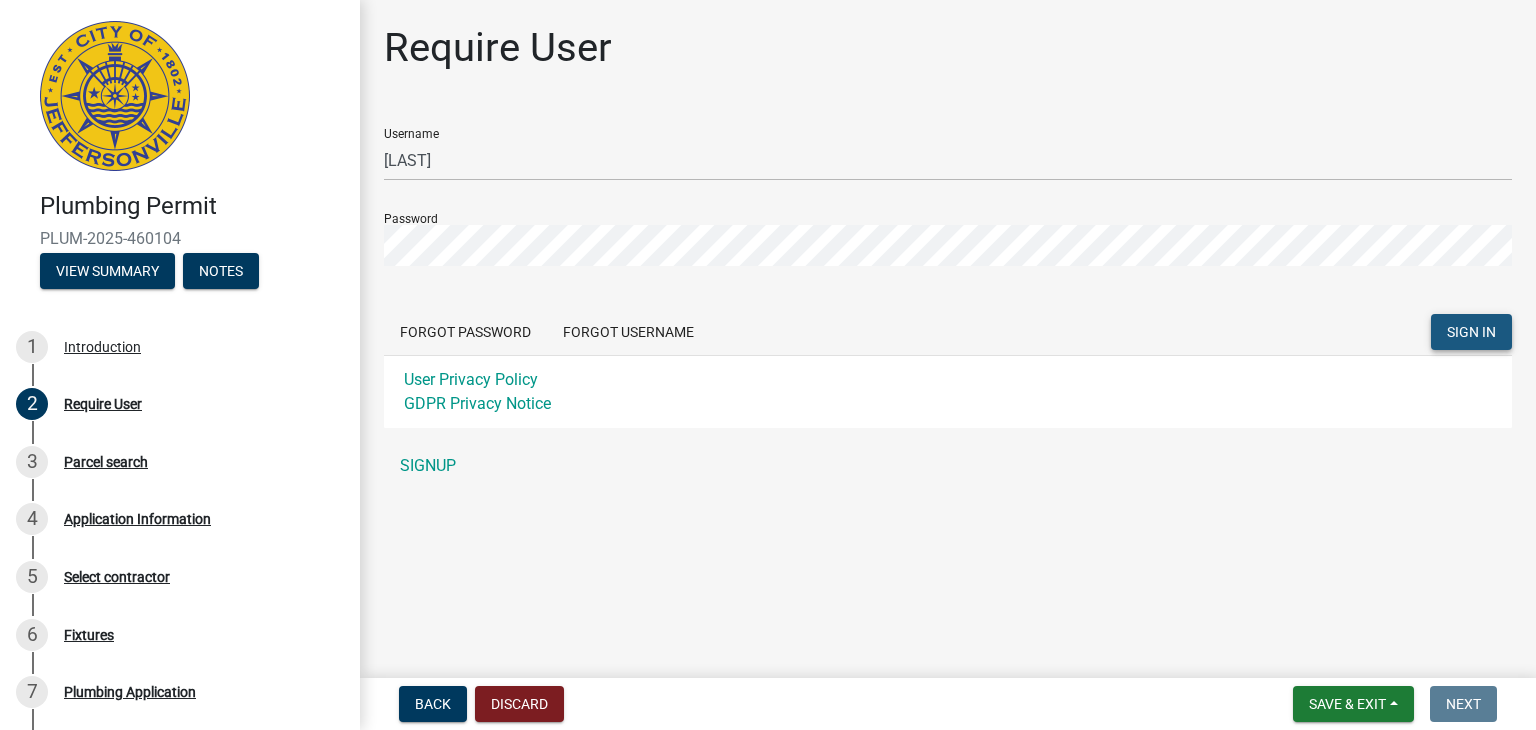 click on "SIGN IN" 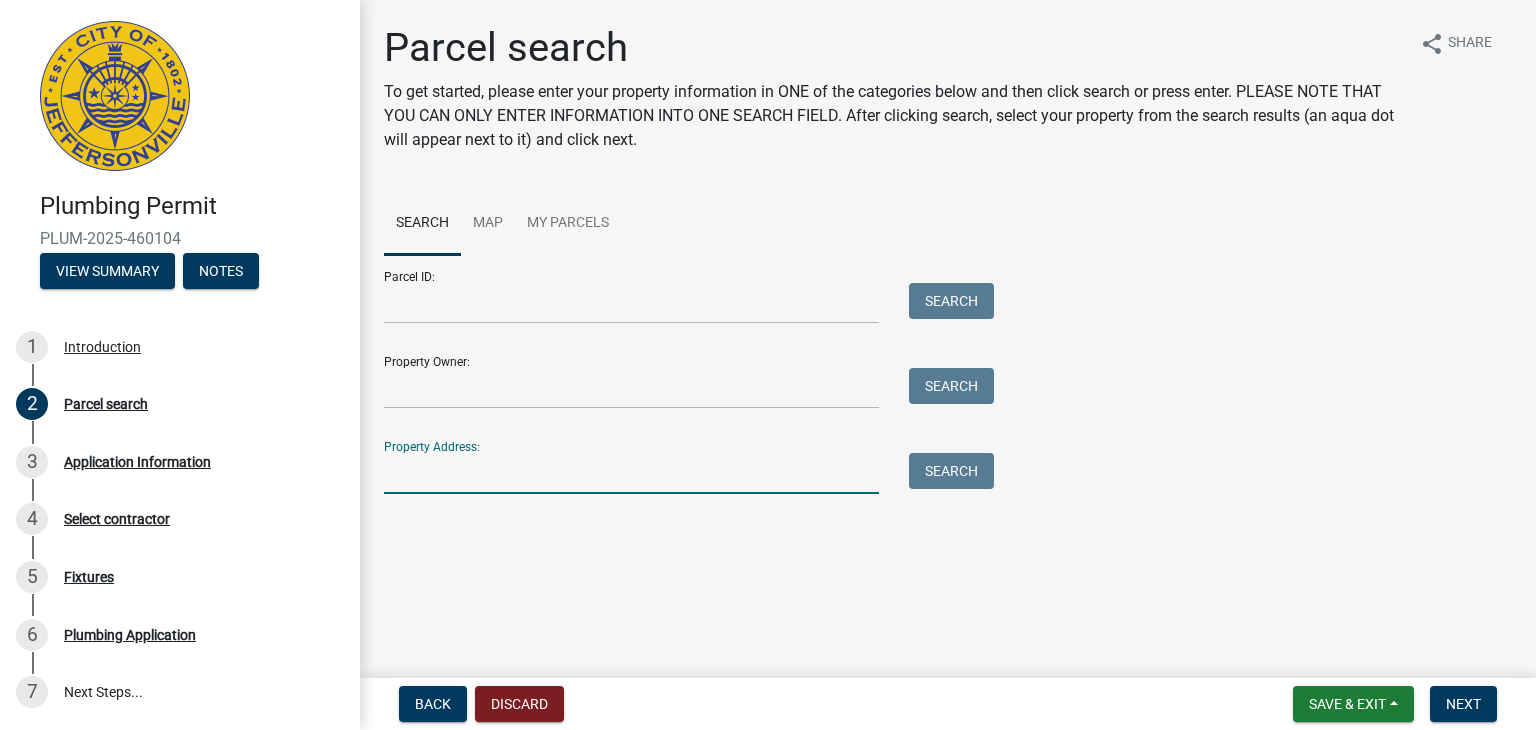 click on "Property Address:" at bounding box center [631, 473] 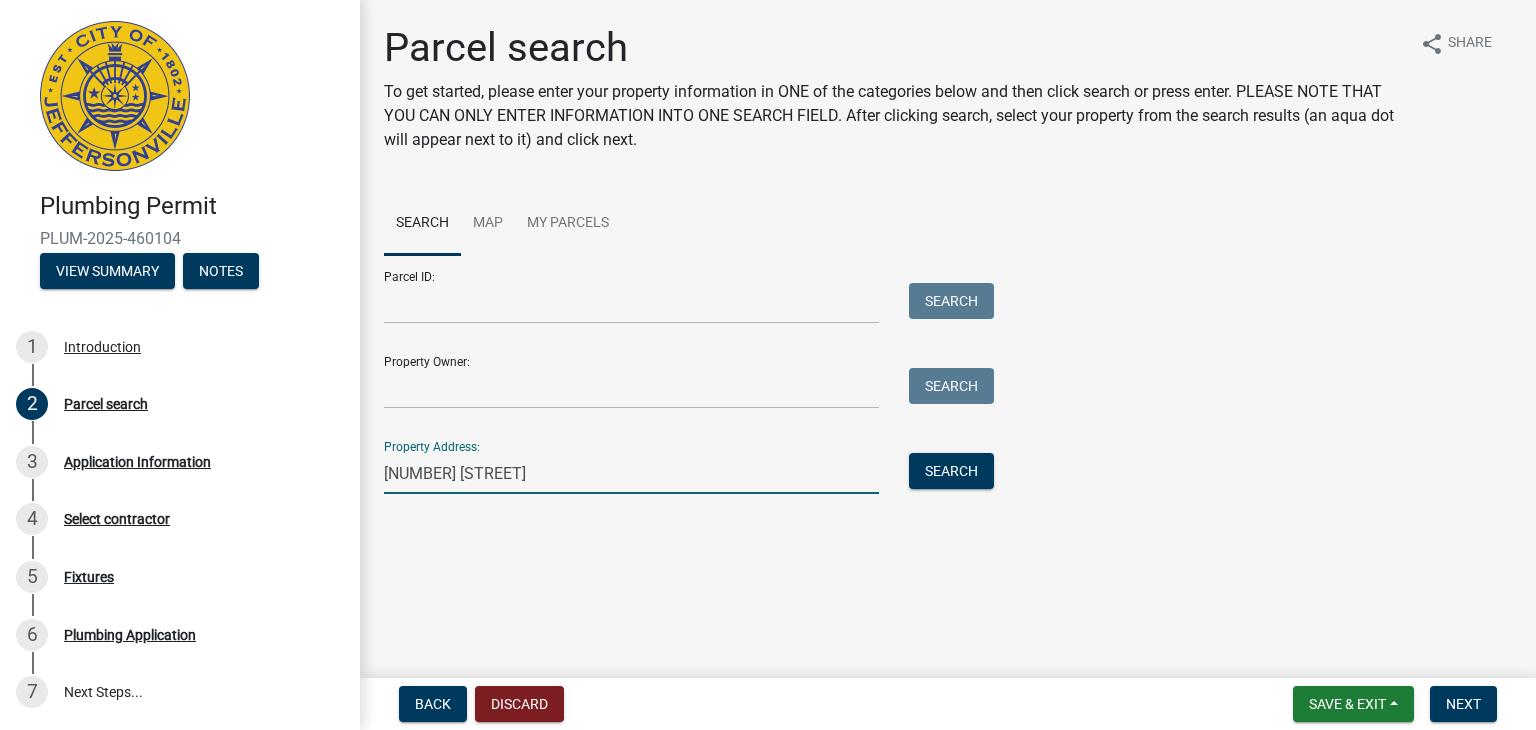 type on "[NUMBER] [STREET]" 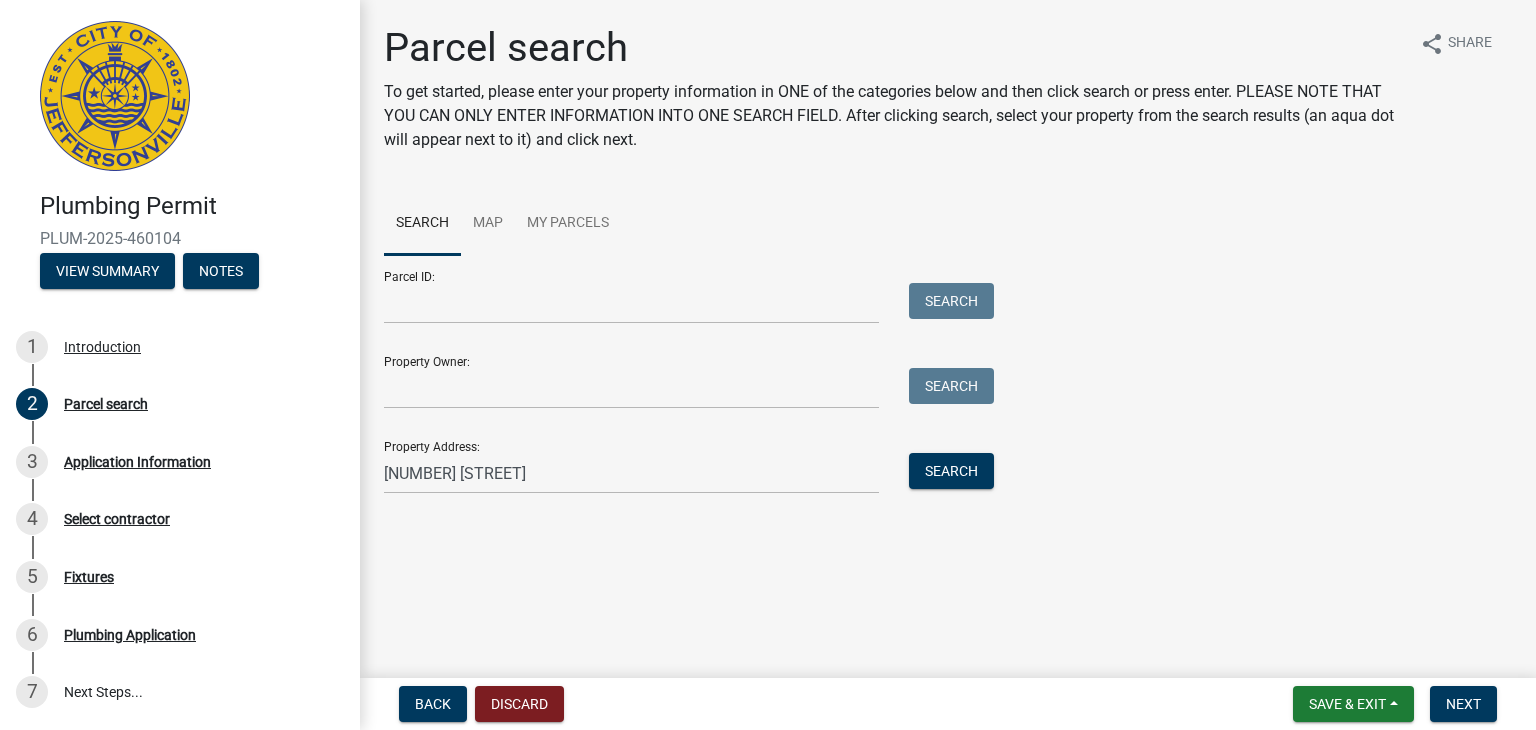 click on "Property Address: [NUMBER] [STREET] Search" at bounding box center (684, 459) 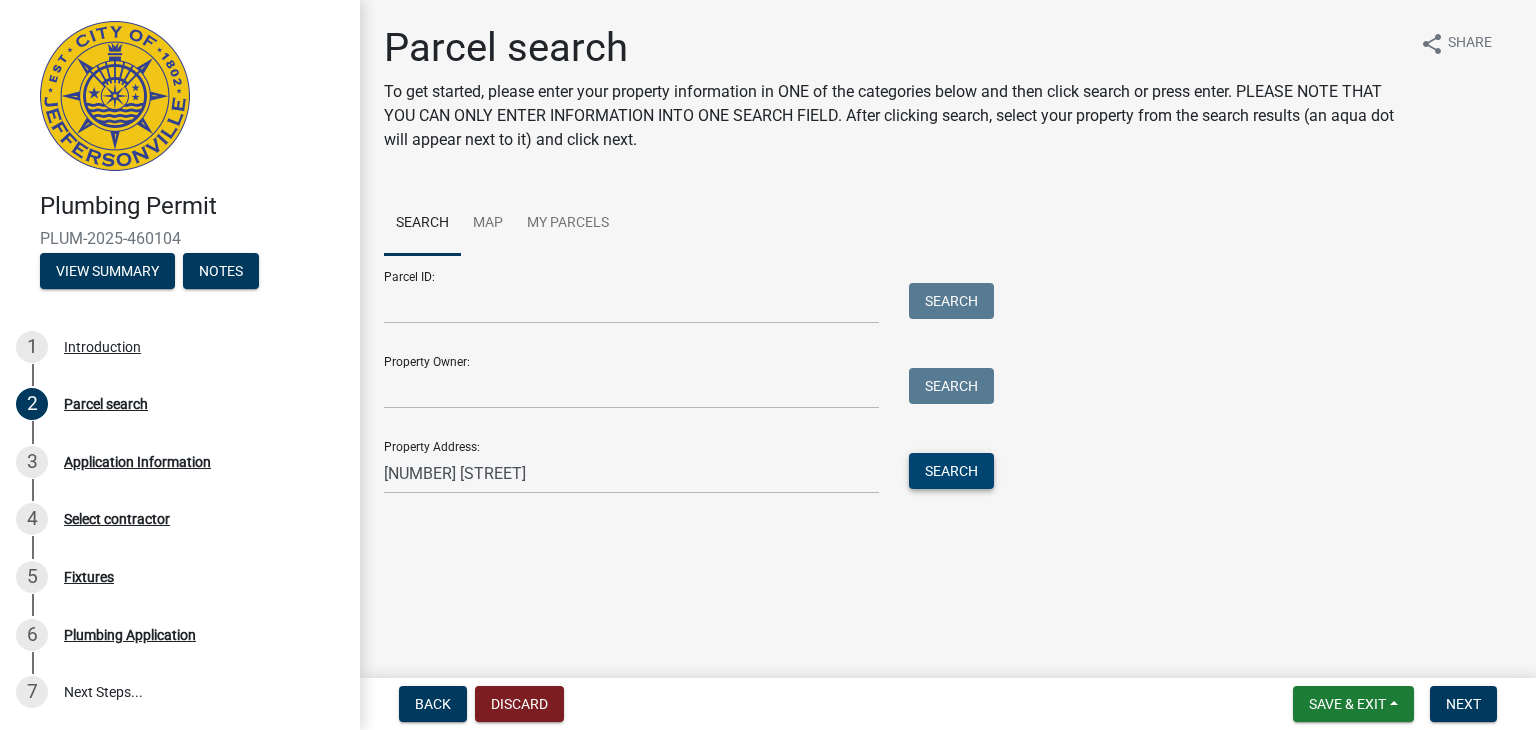 click on "Search" at bounding box center [951, 471] 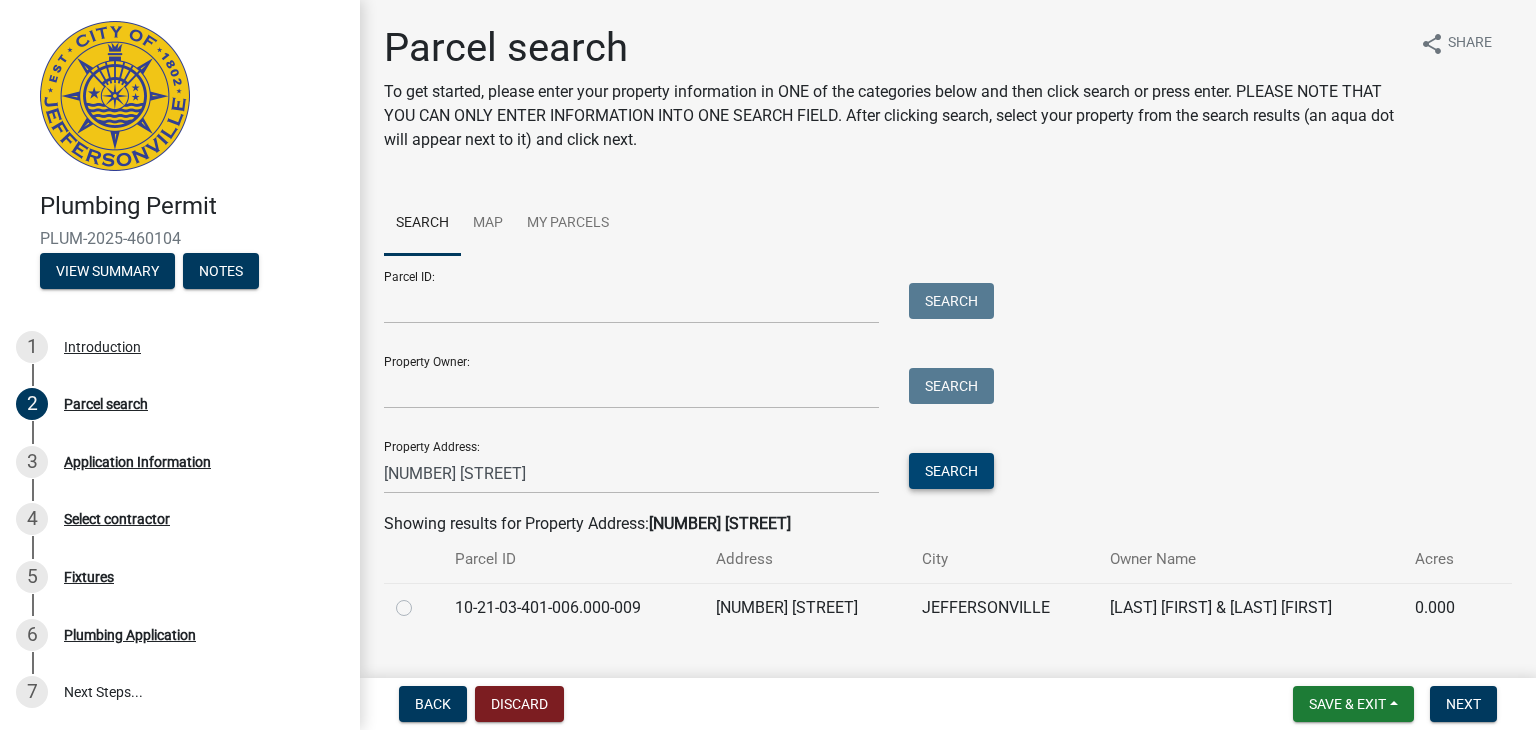 scroll, scrollTop: 40, scrollLeft: 0, axis: vertical 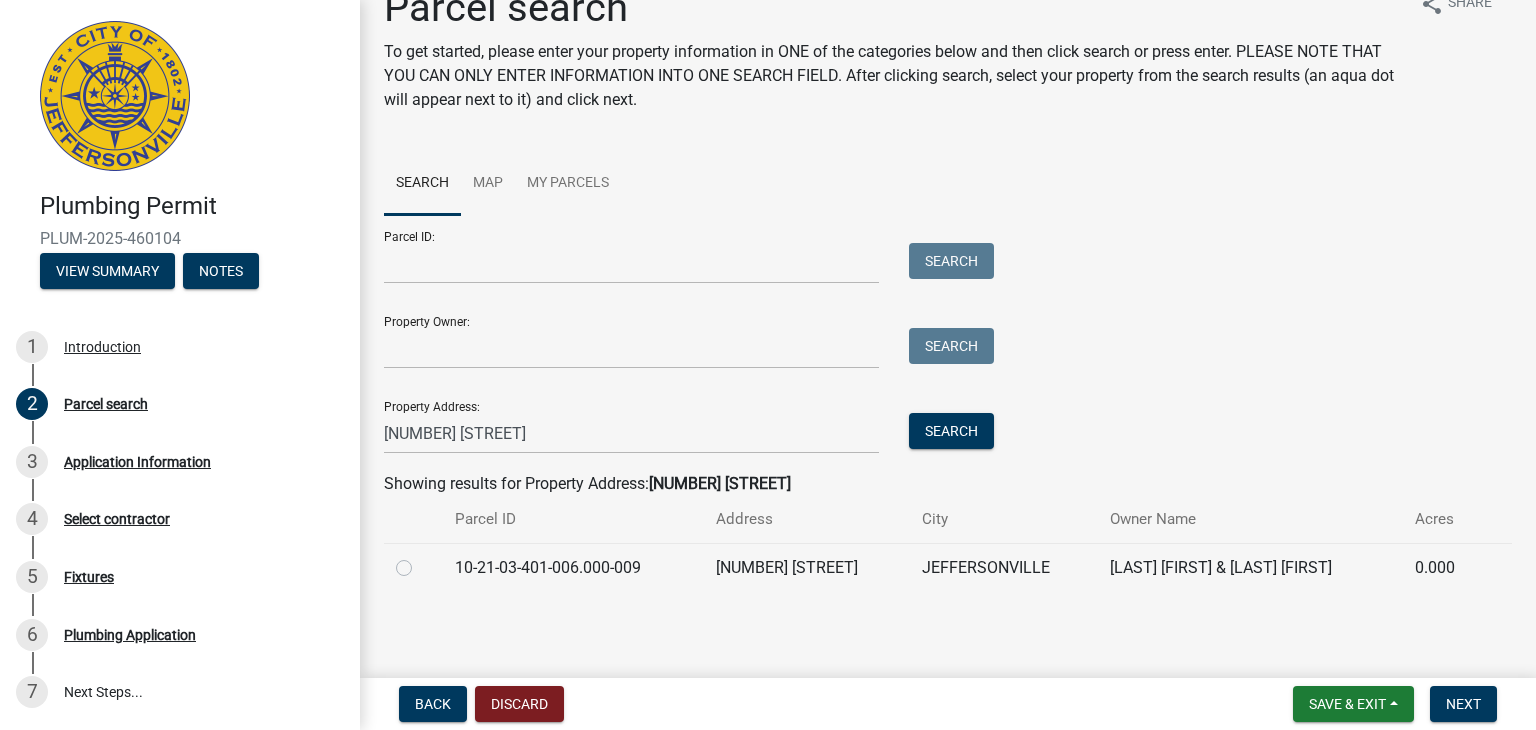 click 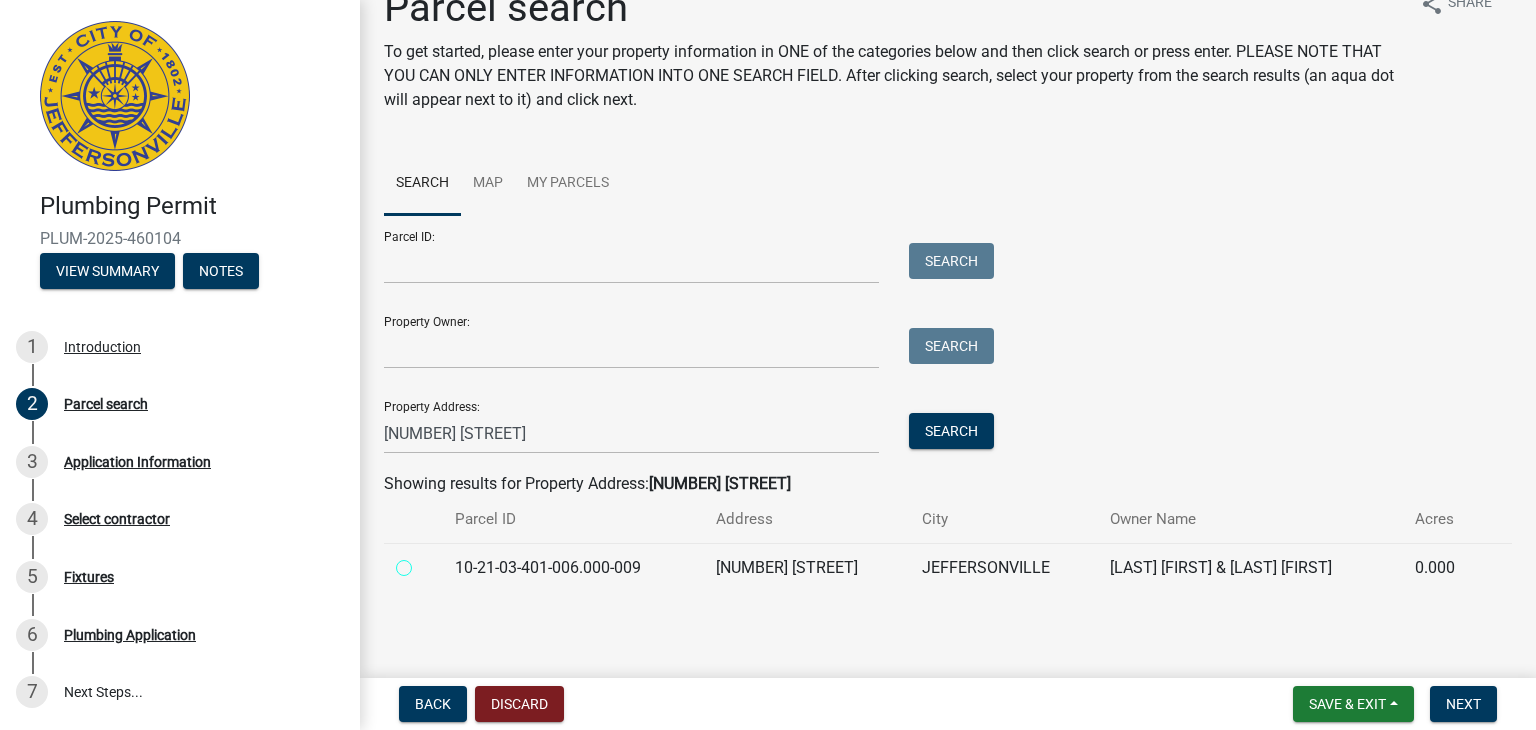 radio on "true" 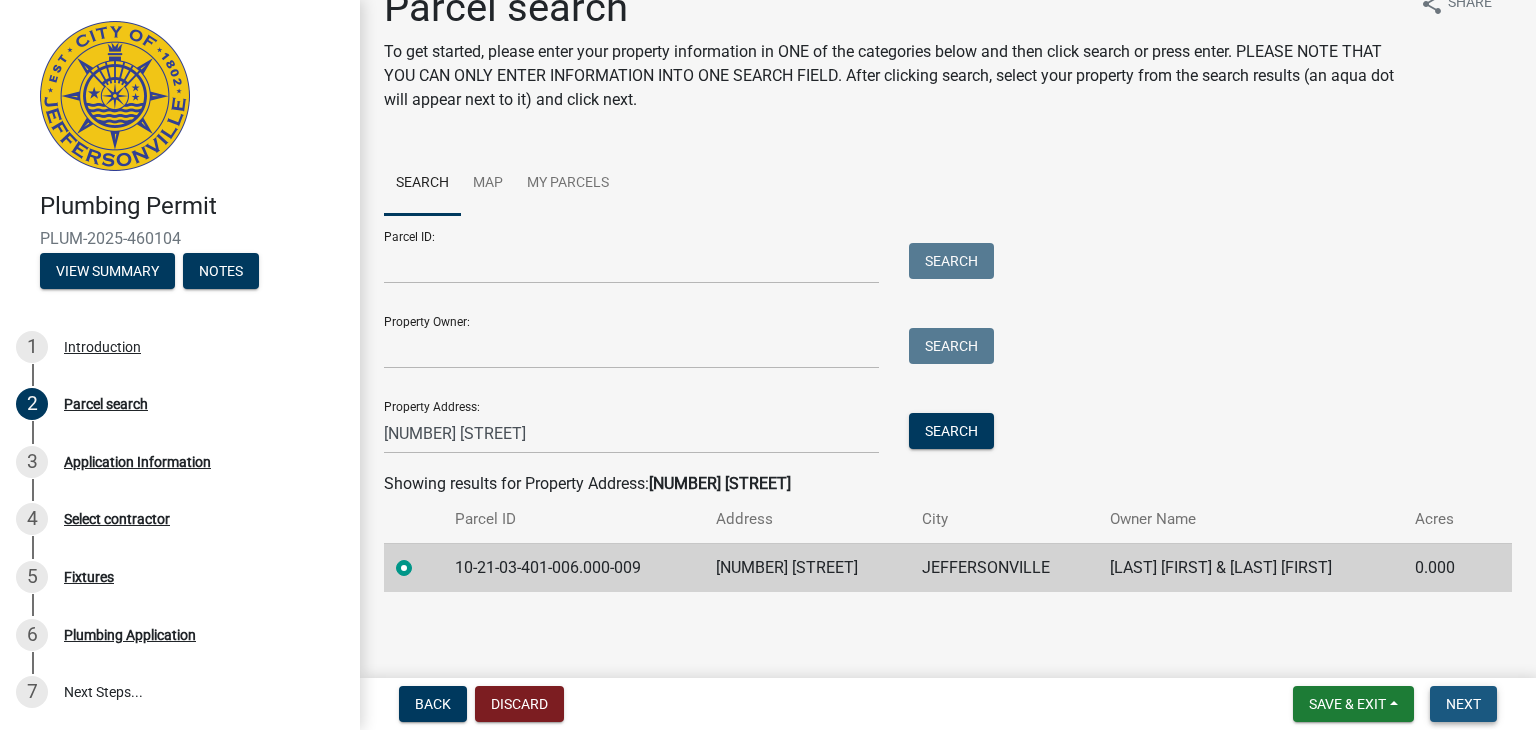 click on "Next" at bounding box center [1463, 704] 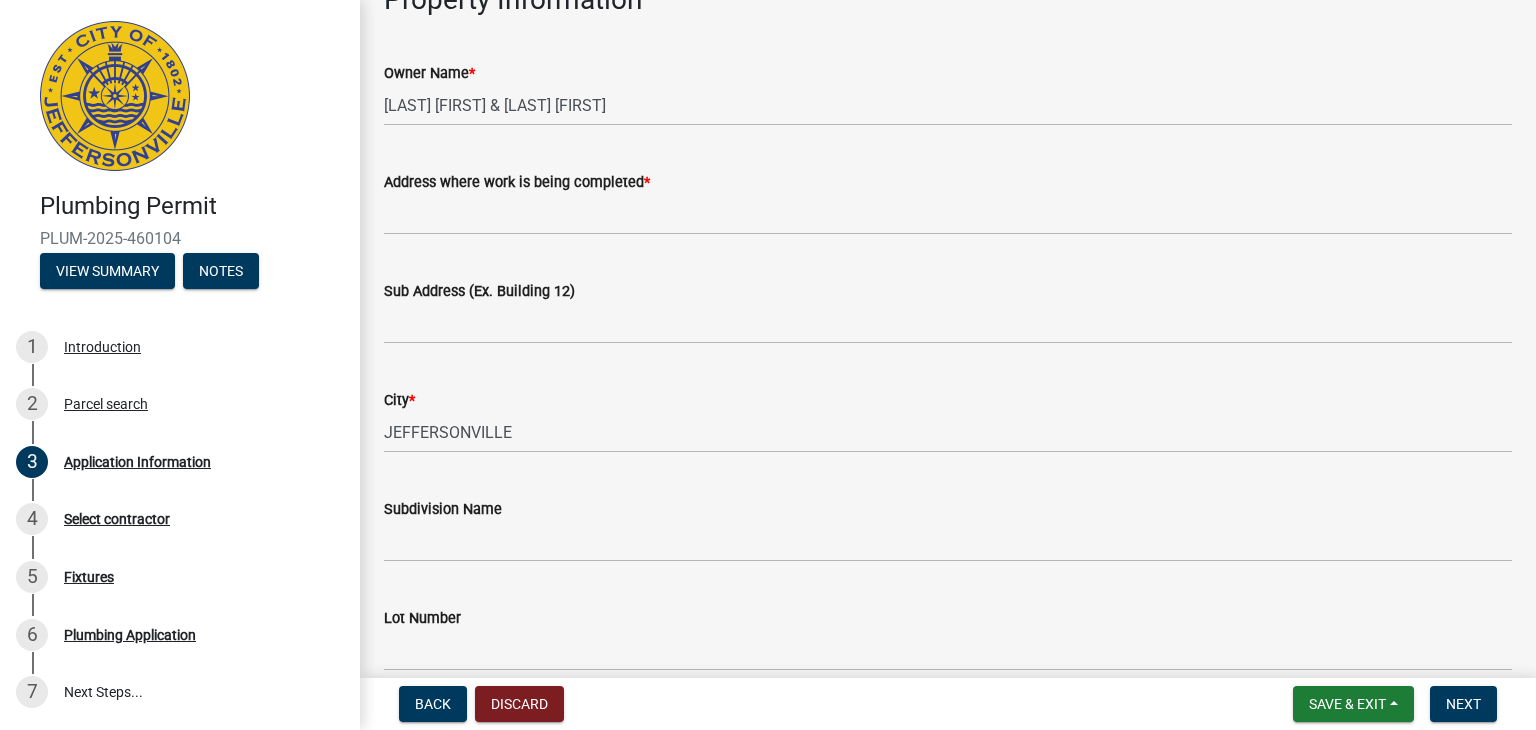 scroll, scrollTop: 200, scrollLeft: 0, axis: vertical 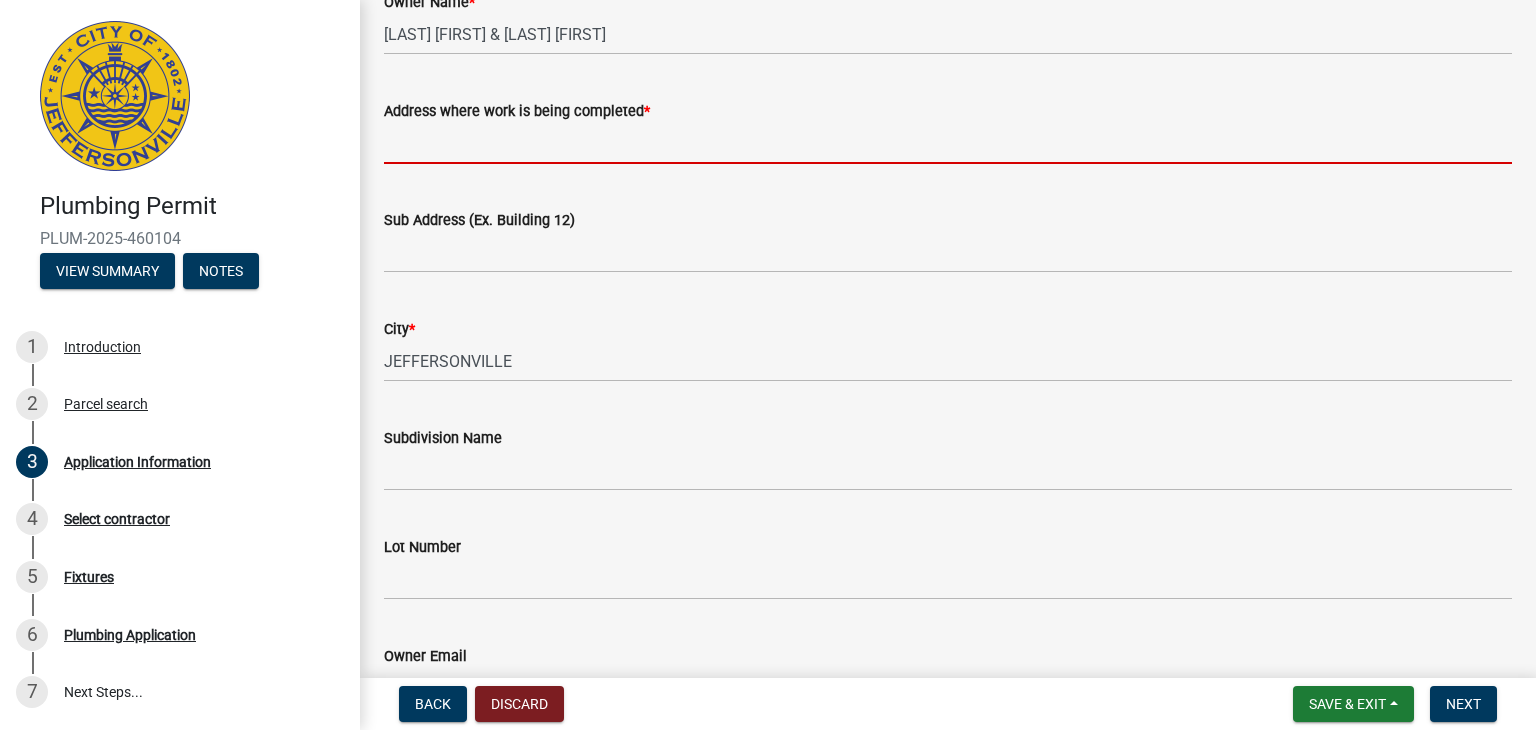 click on "Address where work is being completed  *" at bounding box center [948, 143] 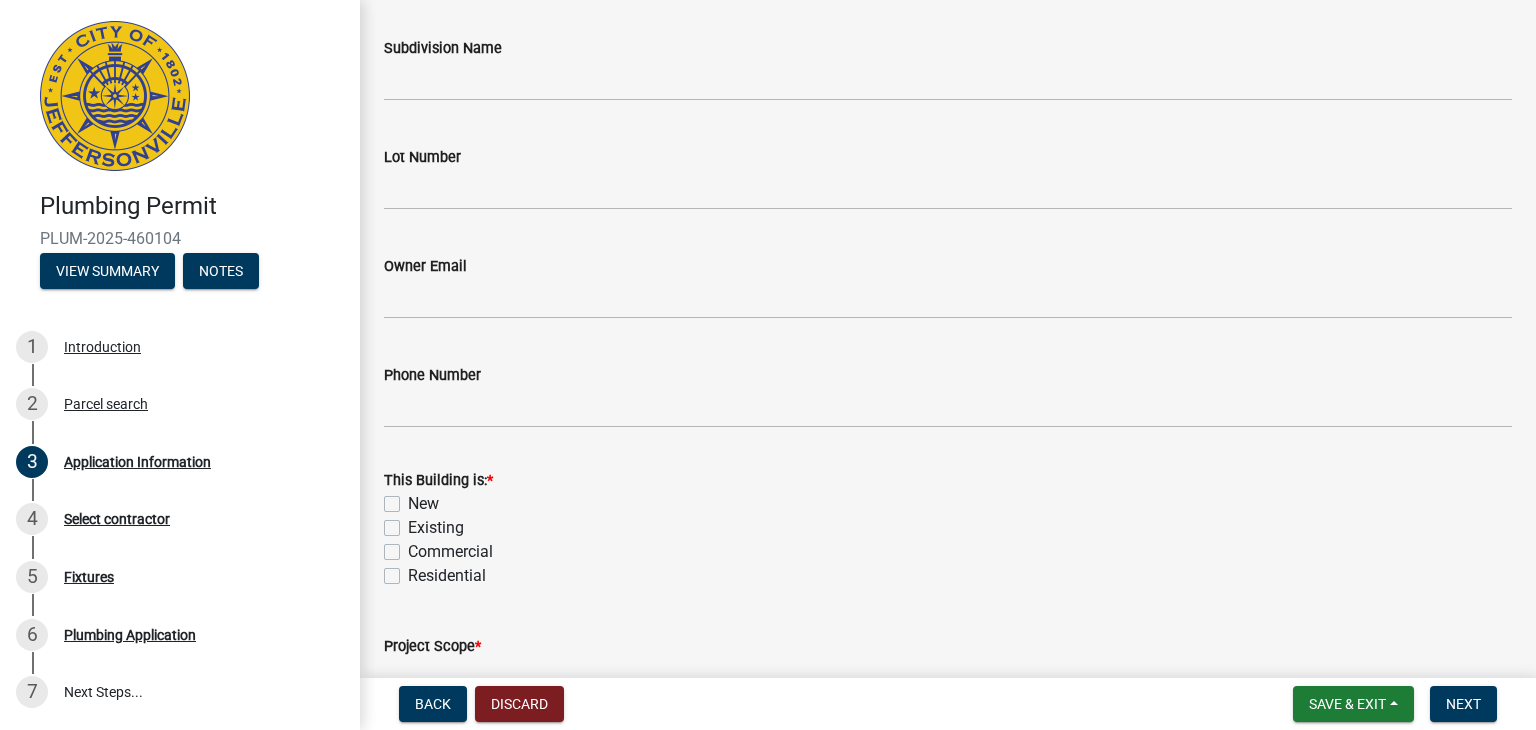 scroll, scrollTop: 600, scrollLeft: 0, axis: vertical 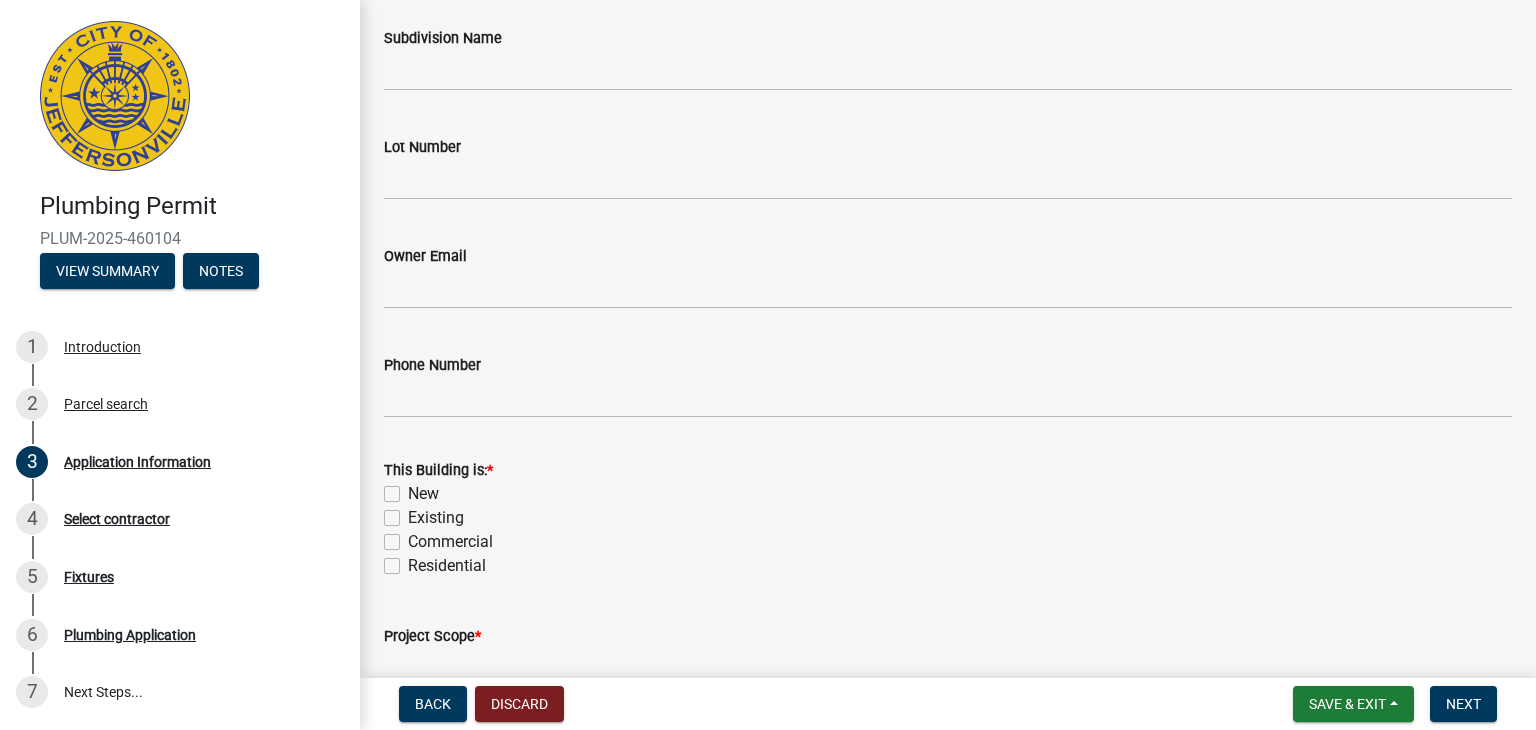 type on "[NUMBER] [STREET]" 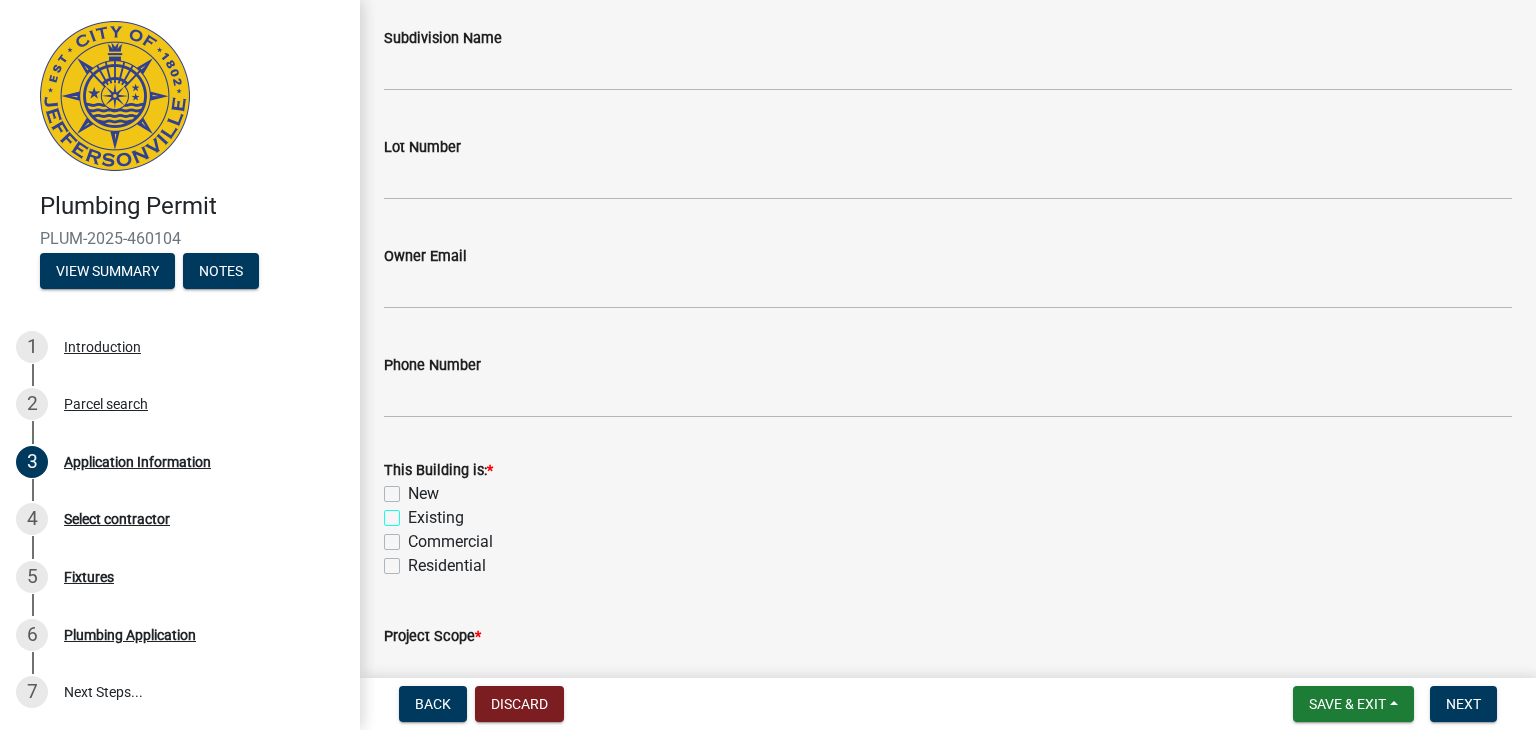 click on "Existing" at bounding box center [414, 512] 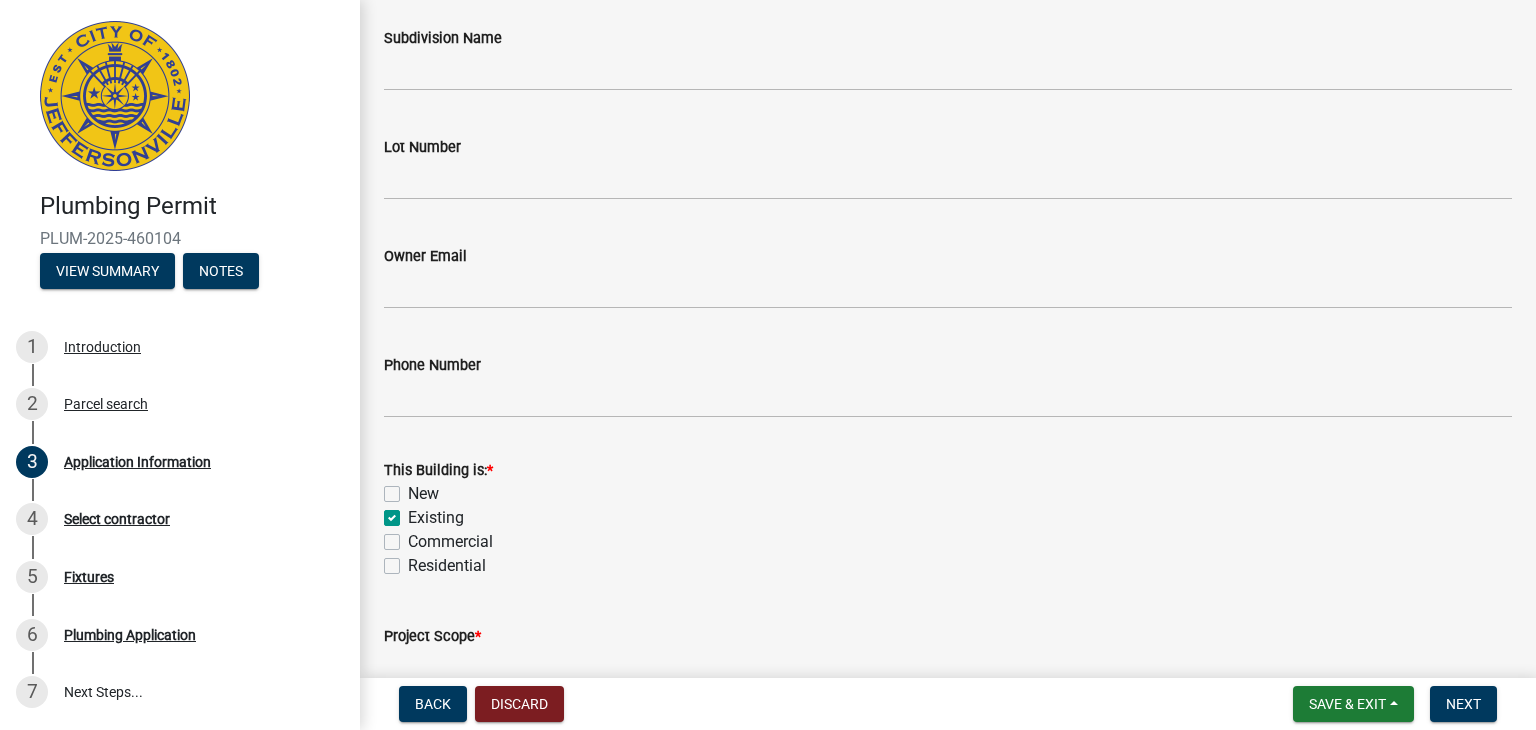 checkbox on "false" 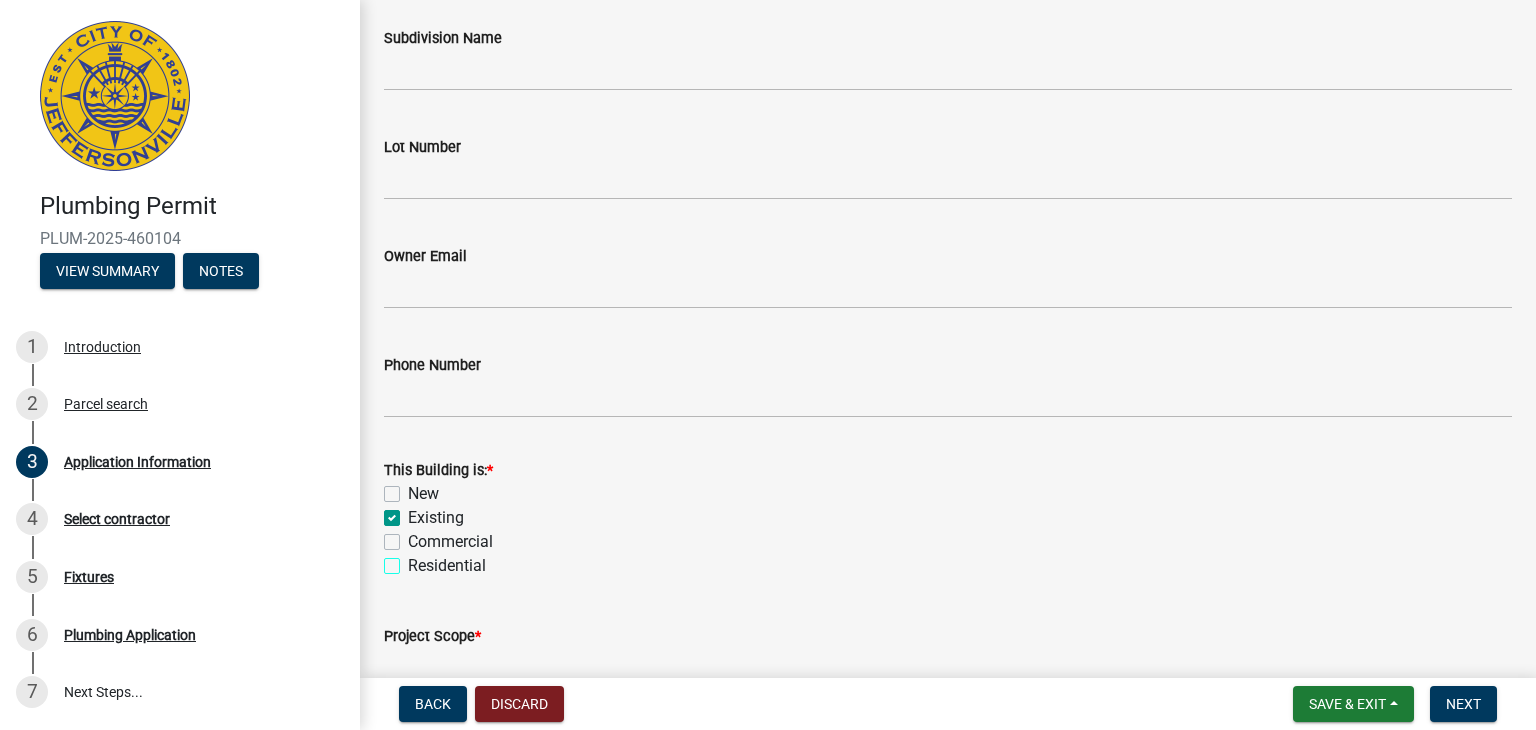 click on "Residential" at bounding box center [414, 560] 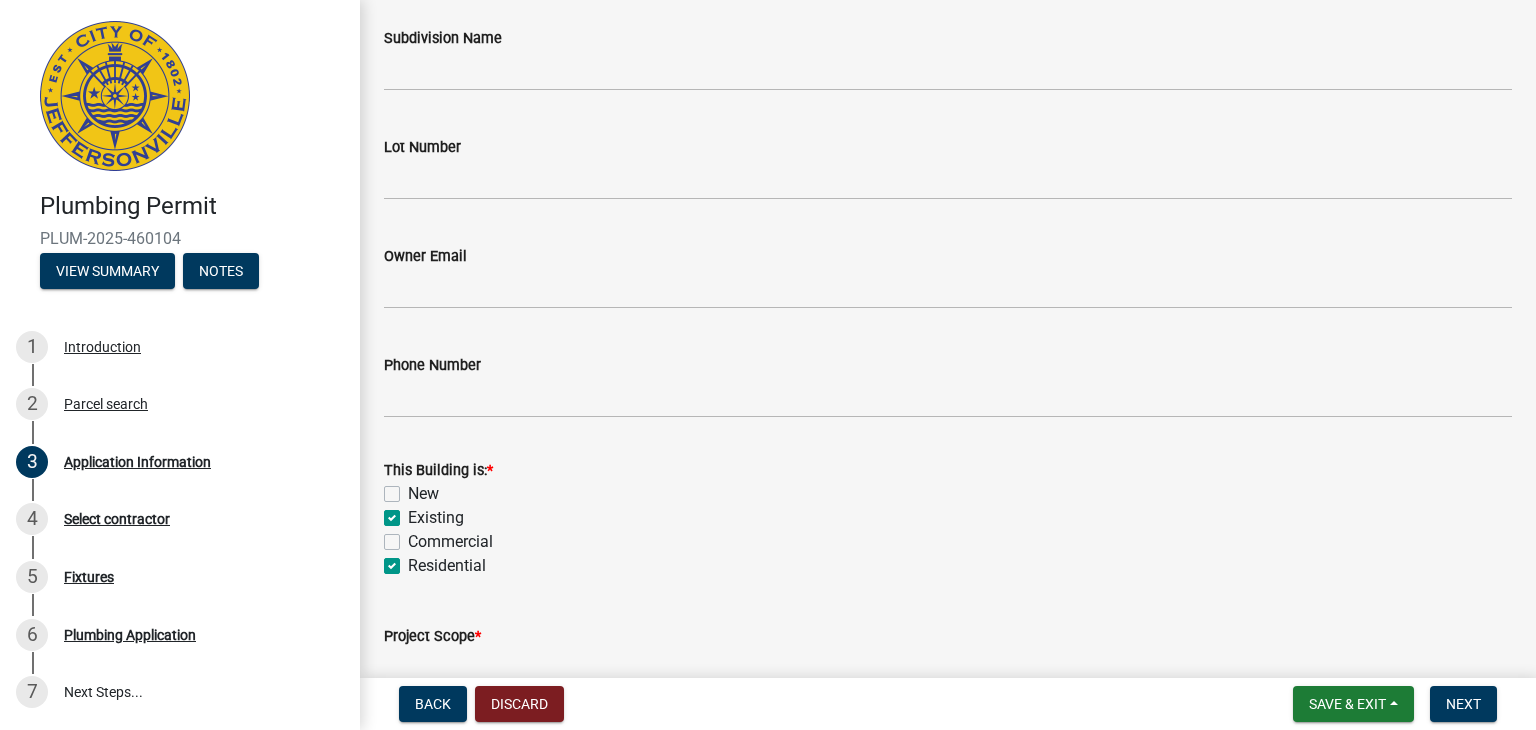checkbox on "false" 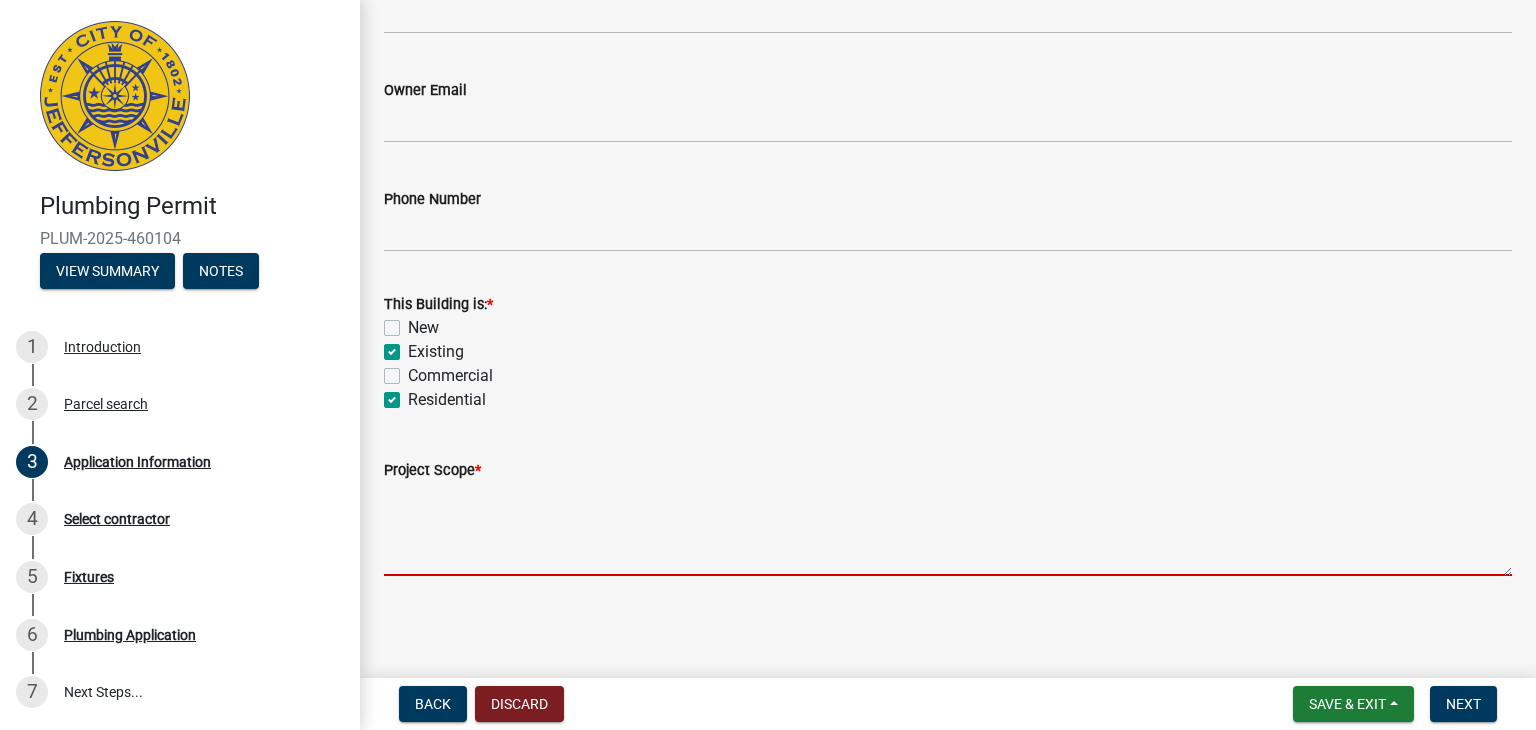 click on "Project Scope  *" at bounding box center (948, 529) 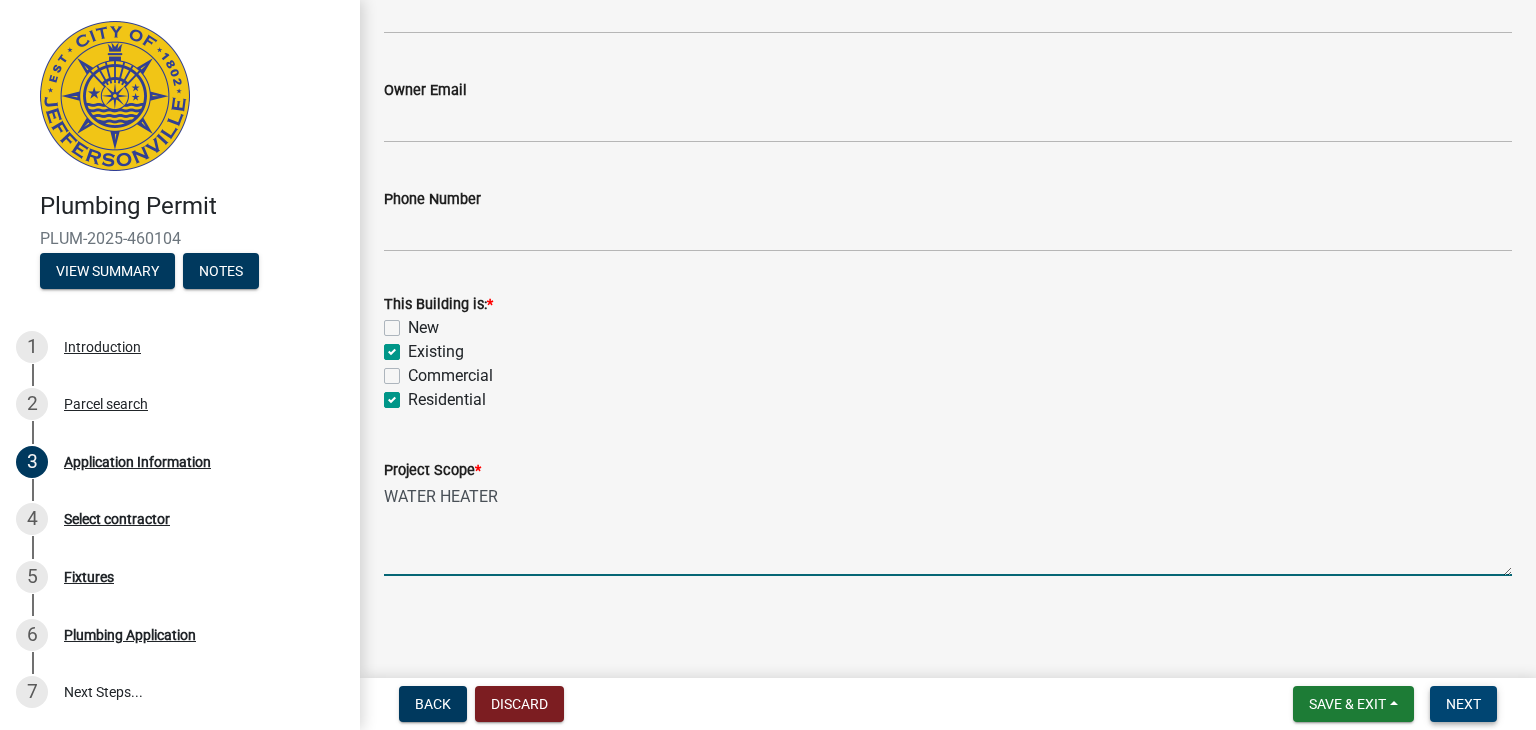 type on "WATER HEATER" 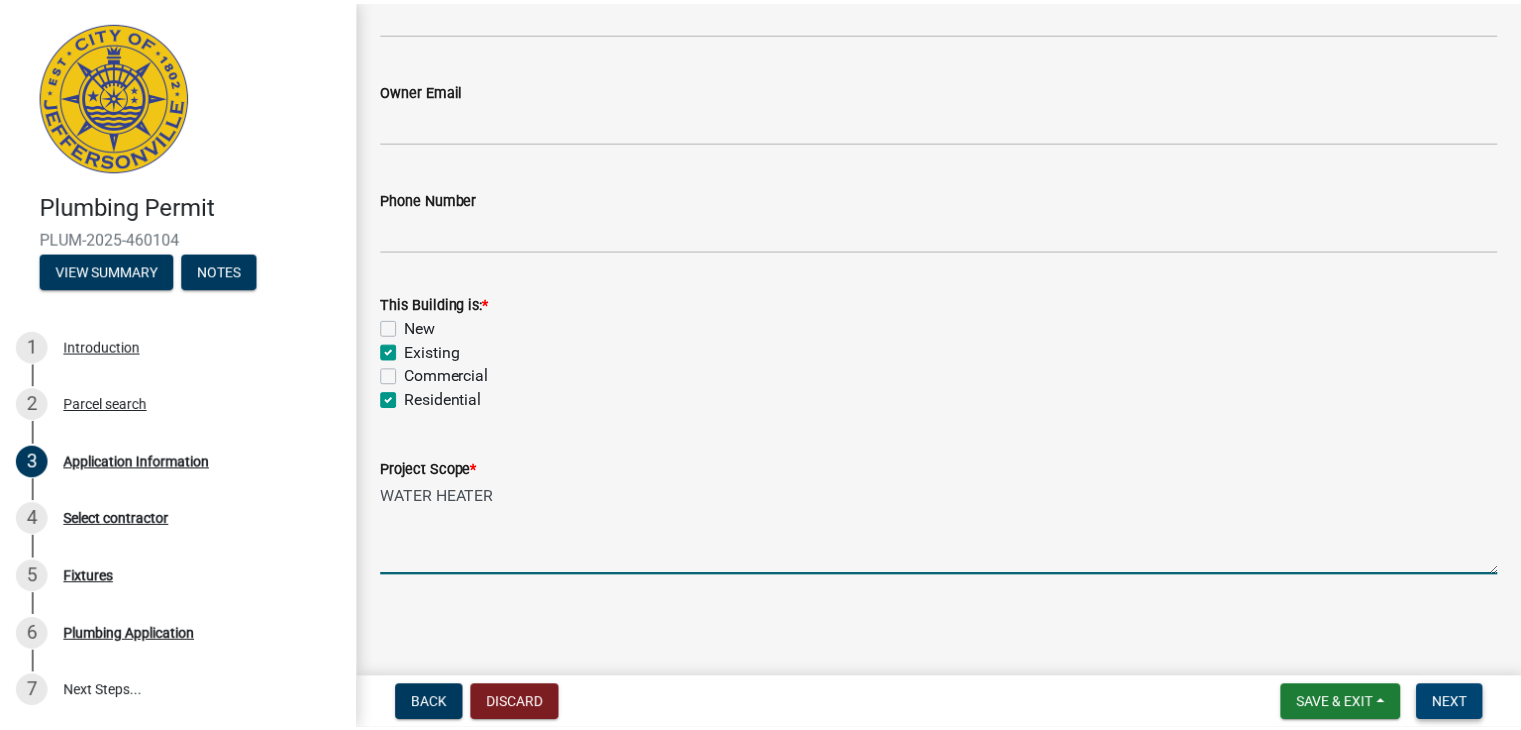 scroll, scrollTop: 0, scrollLeft: 0, axis: both 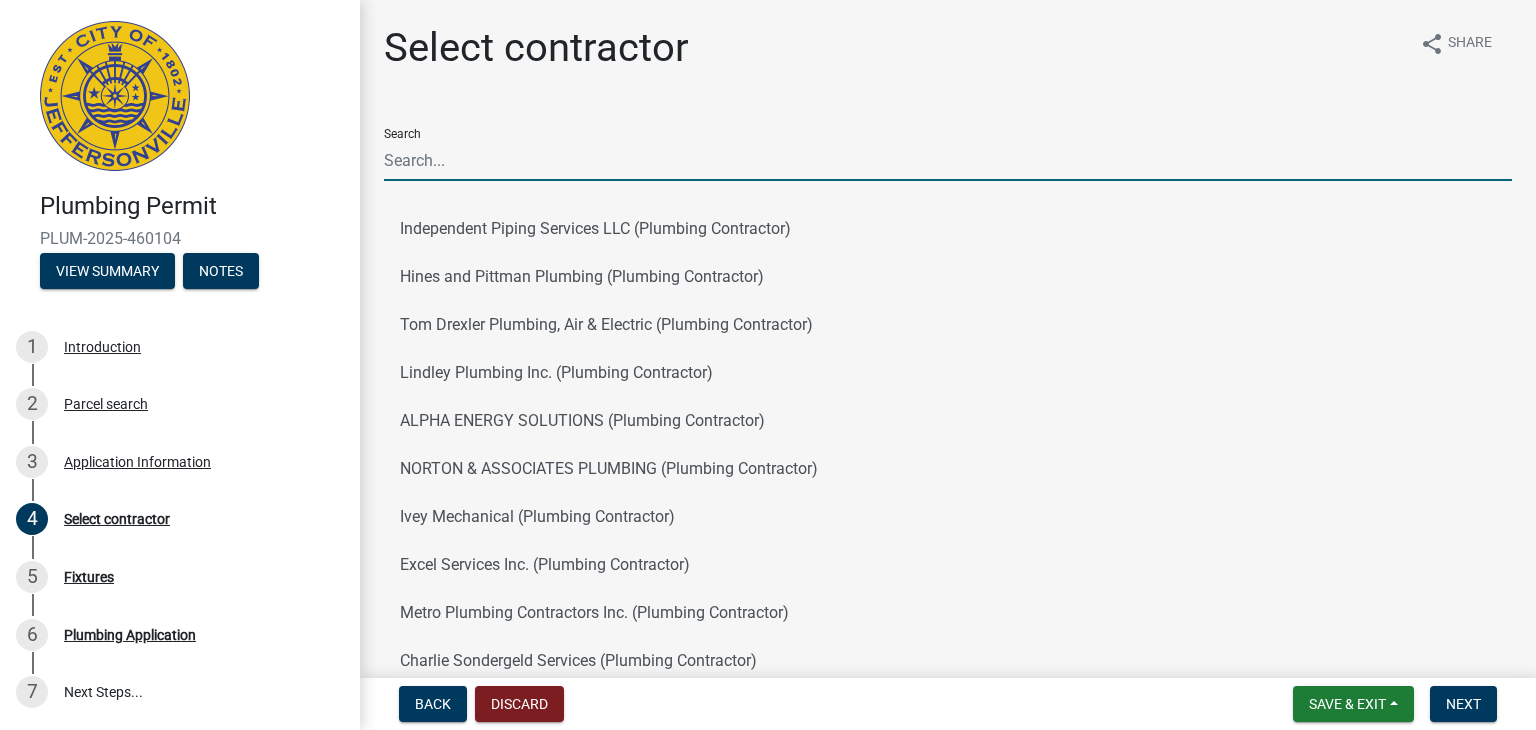 drag, startPoint x: 521, startPoint y: 160, endPoint x: 530, endPoint y: 169, distance: 12.727922 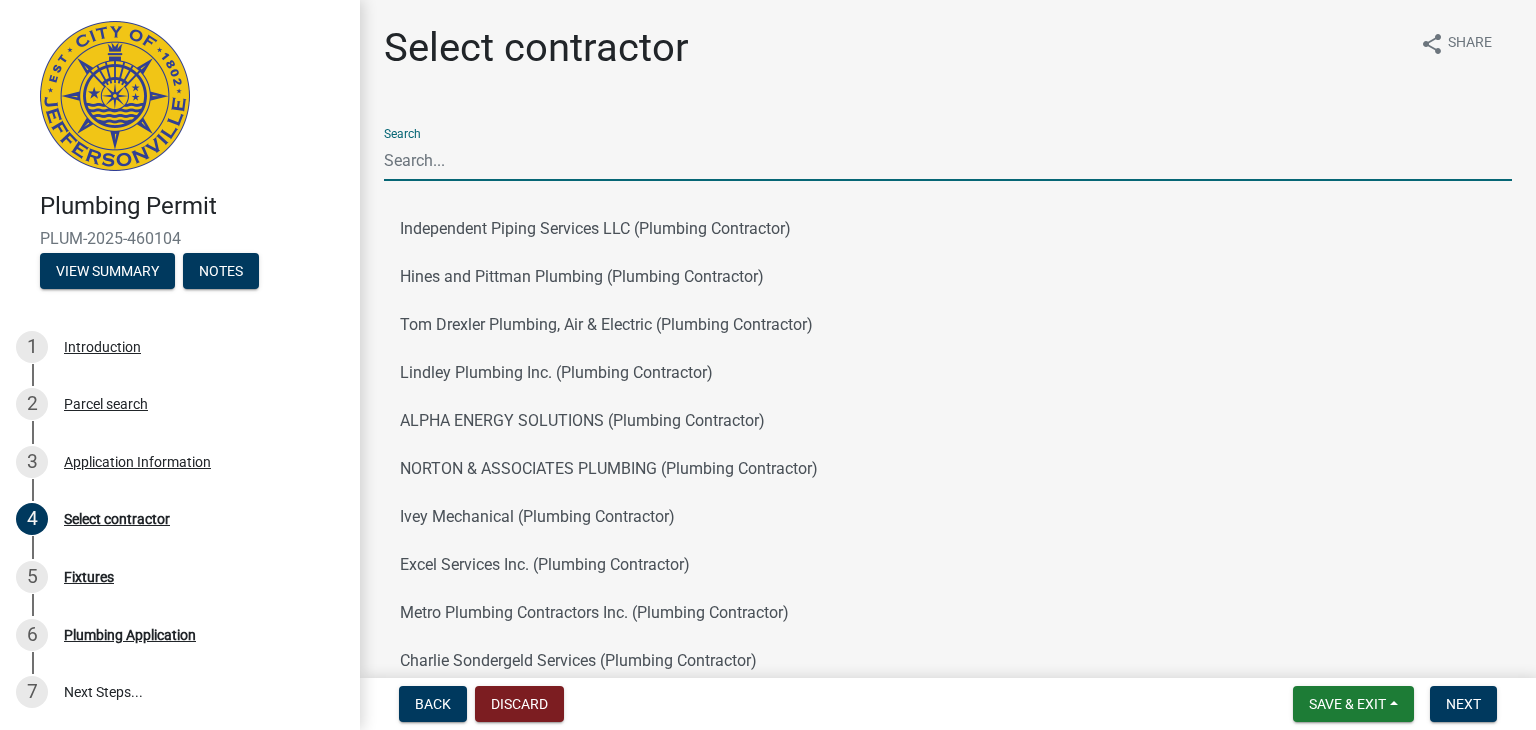 type on "GREE" 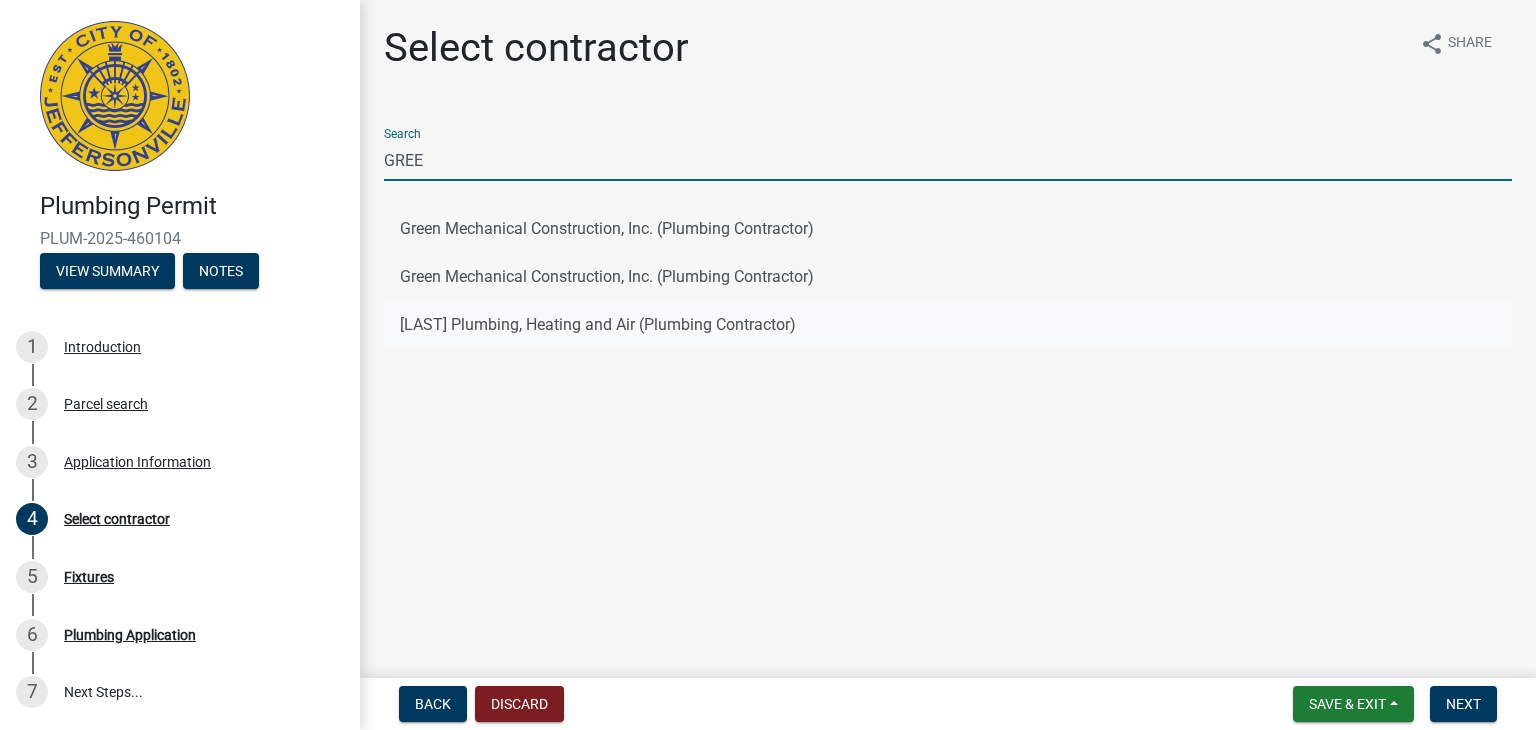click on "[LAST] Plumbing, Heating and Air (Plumbing Contractor)" 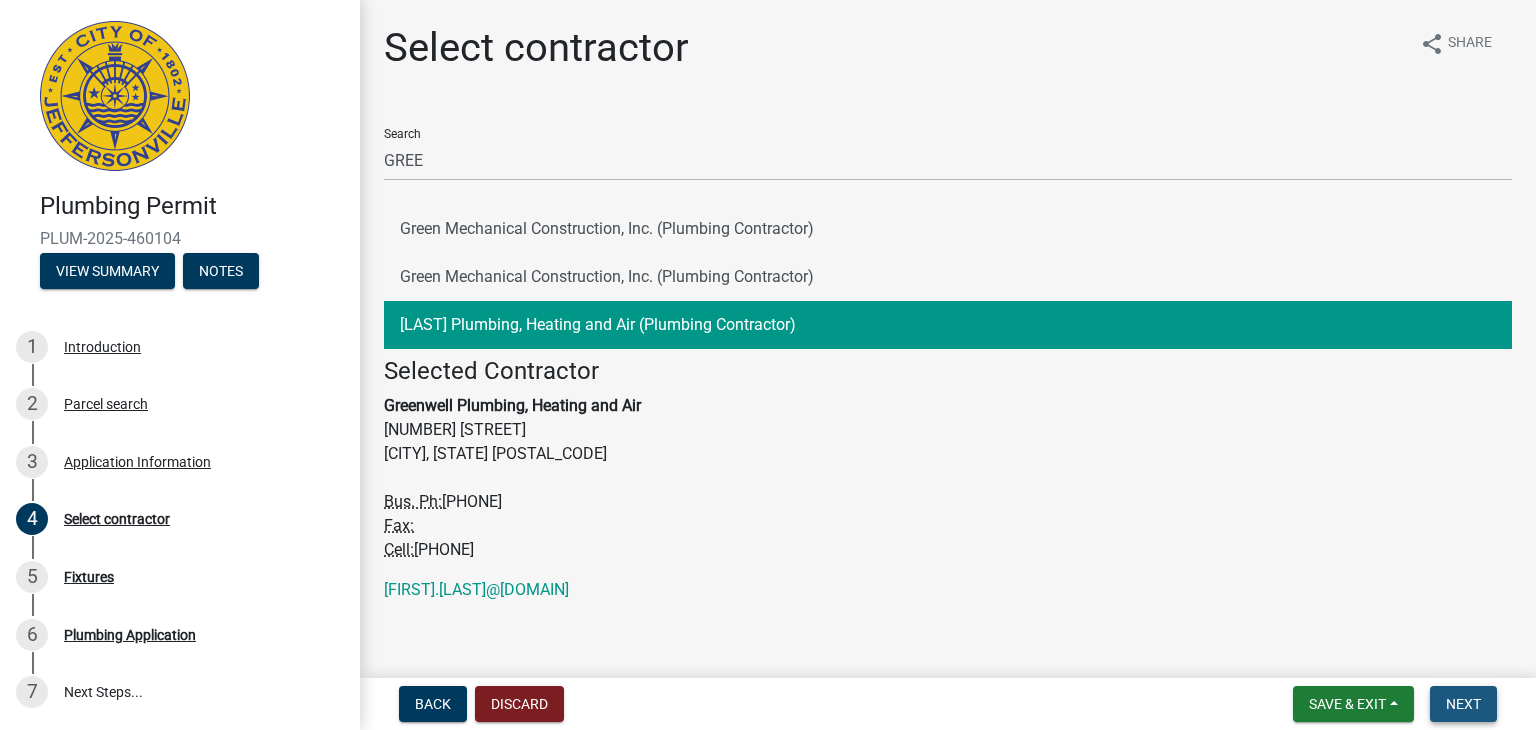 click on "Next" at bounding box center (1463, 704) 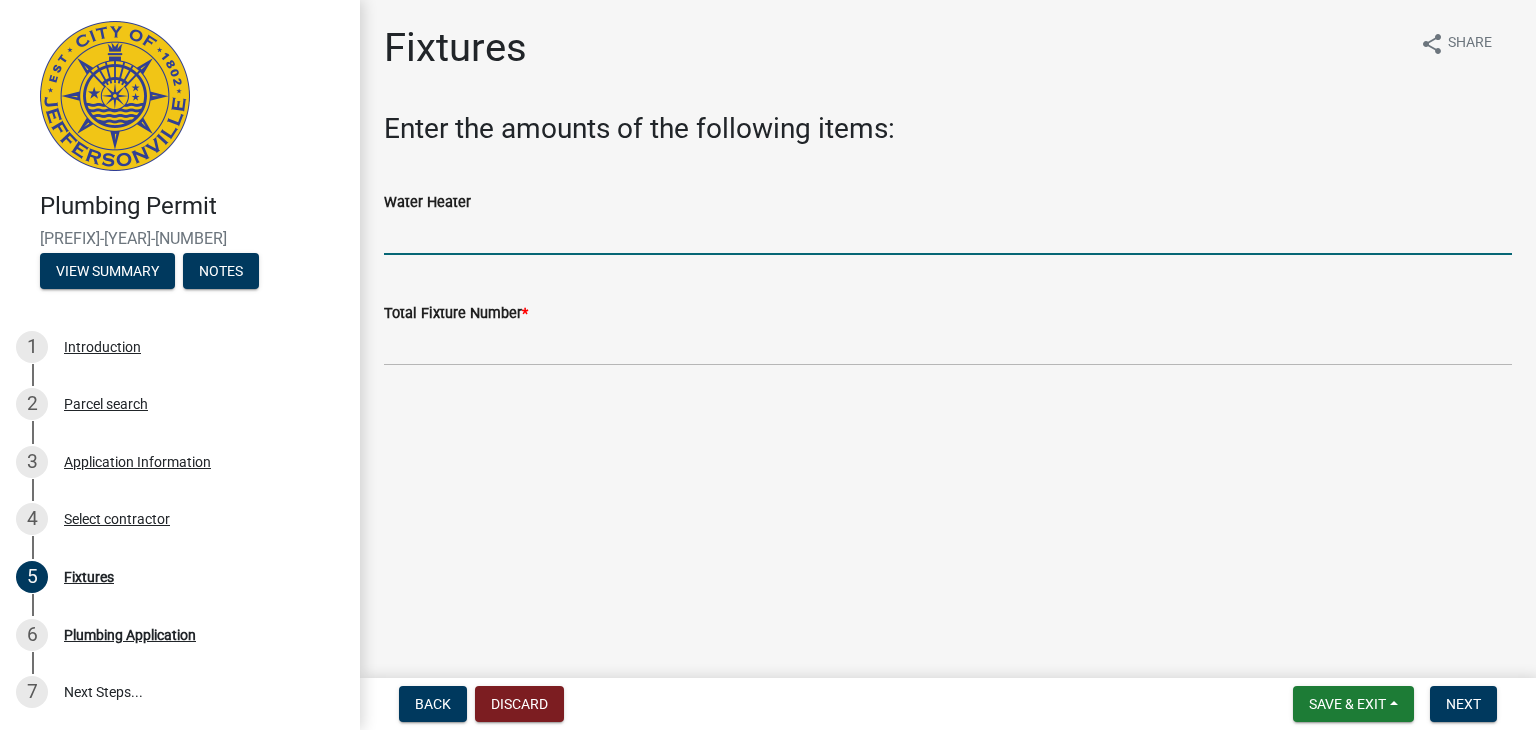 click 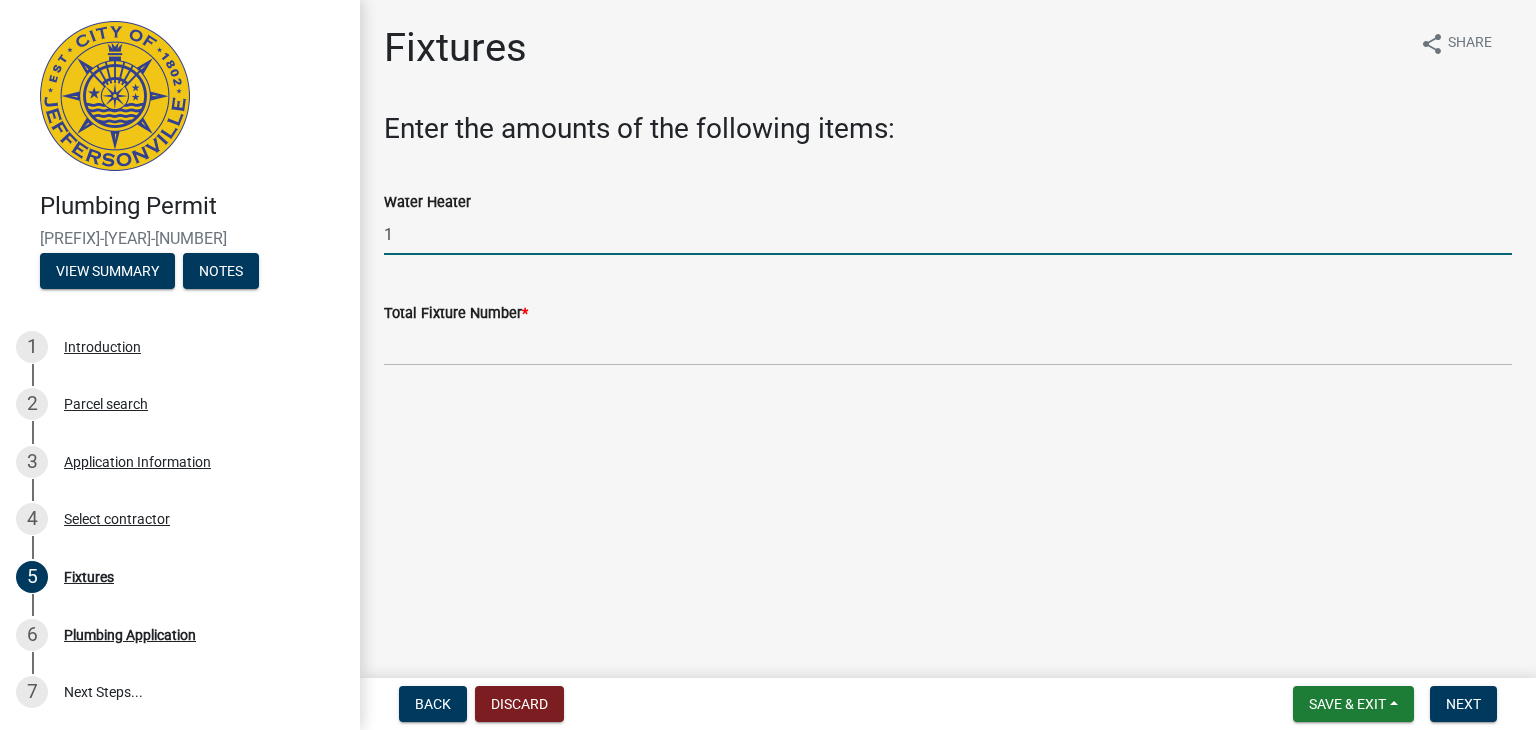click on "Total Fixture Number  *" 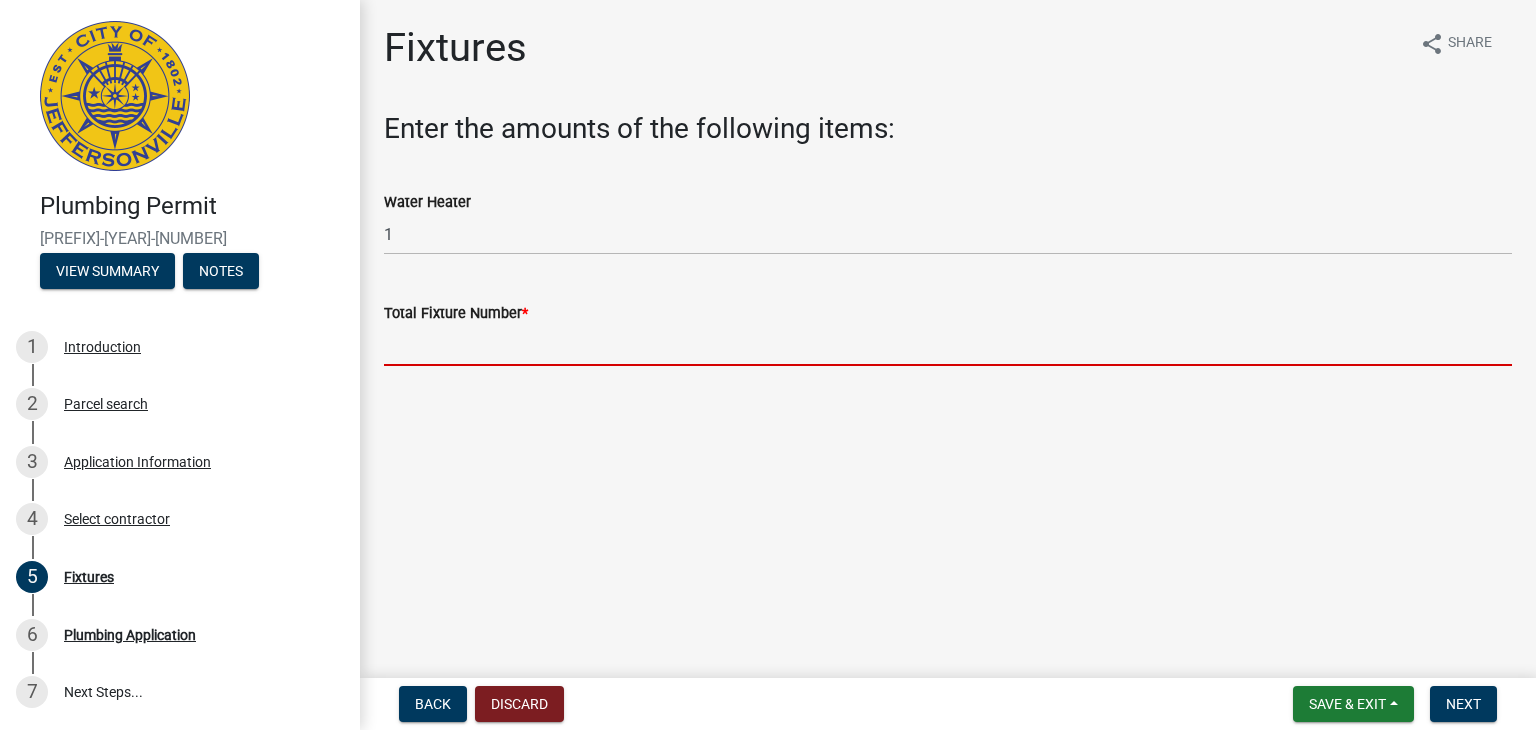 drag, startPoint x: 548, startPoint y: 341, endPoint x: 554, endPoint y: 354, distance: 14.3178215 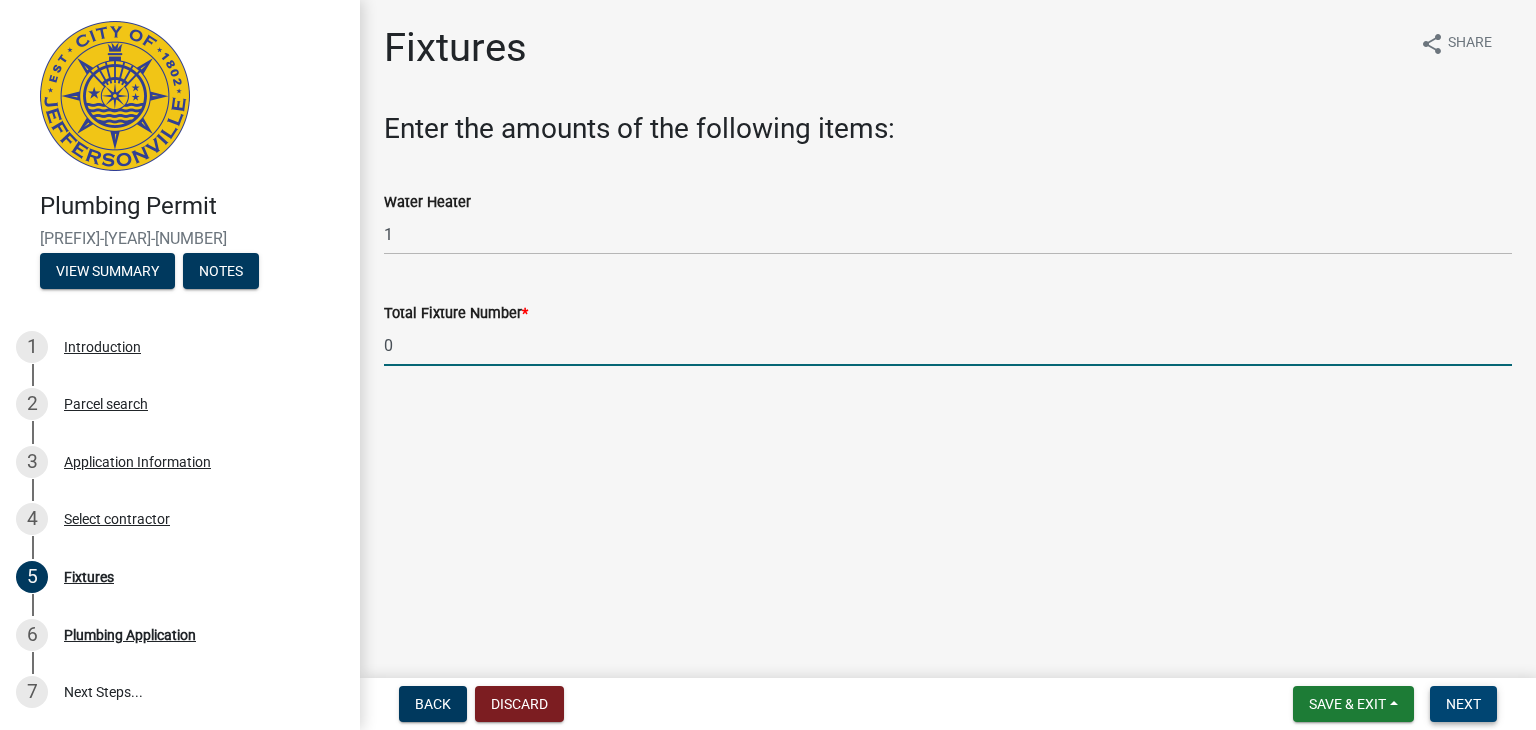 click on "Next" at bounding box center (1463, 704) 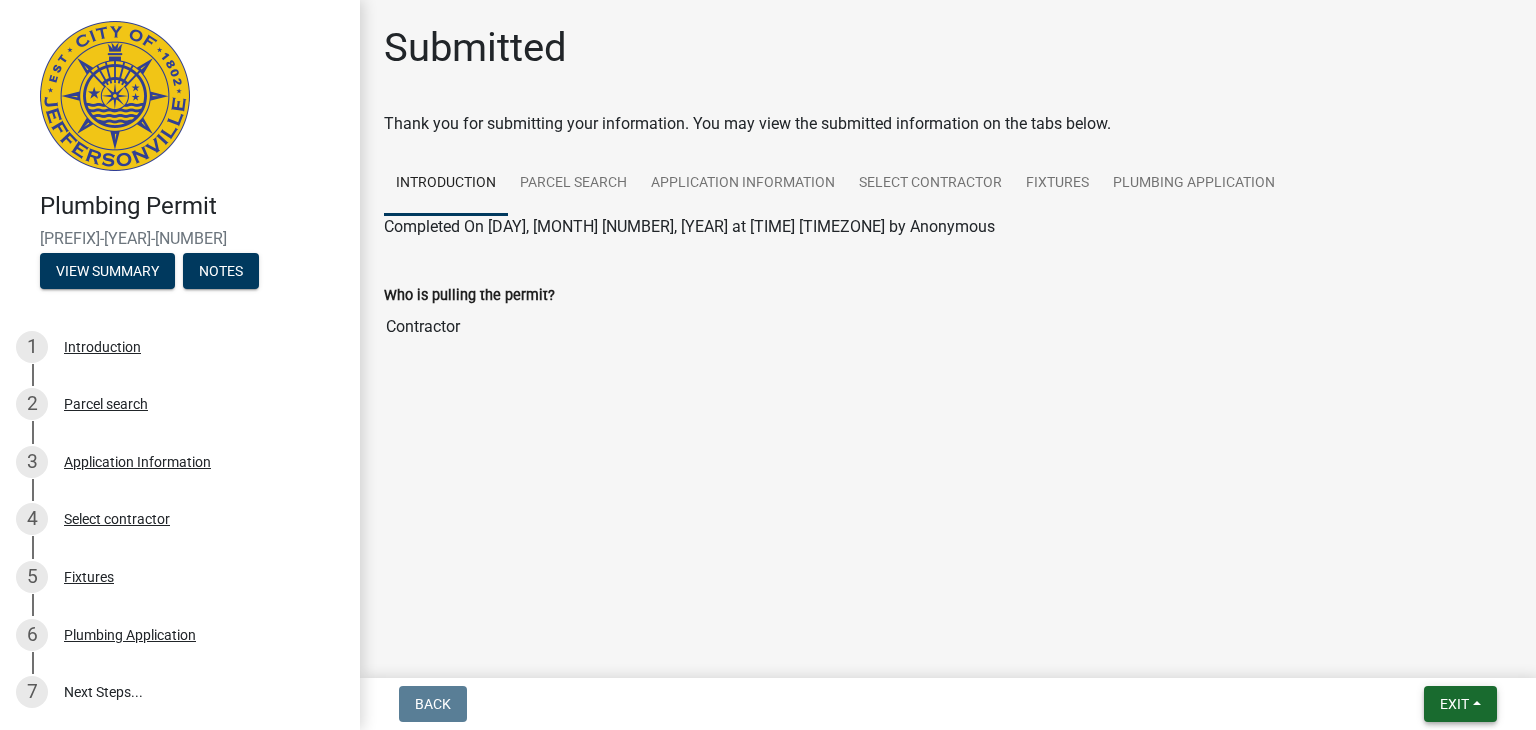 click on "Exit" at bounding box center (1460, 704) 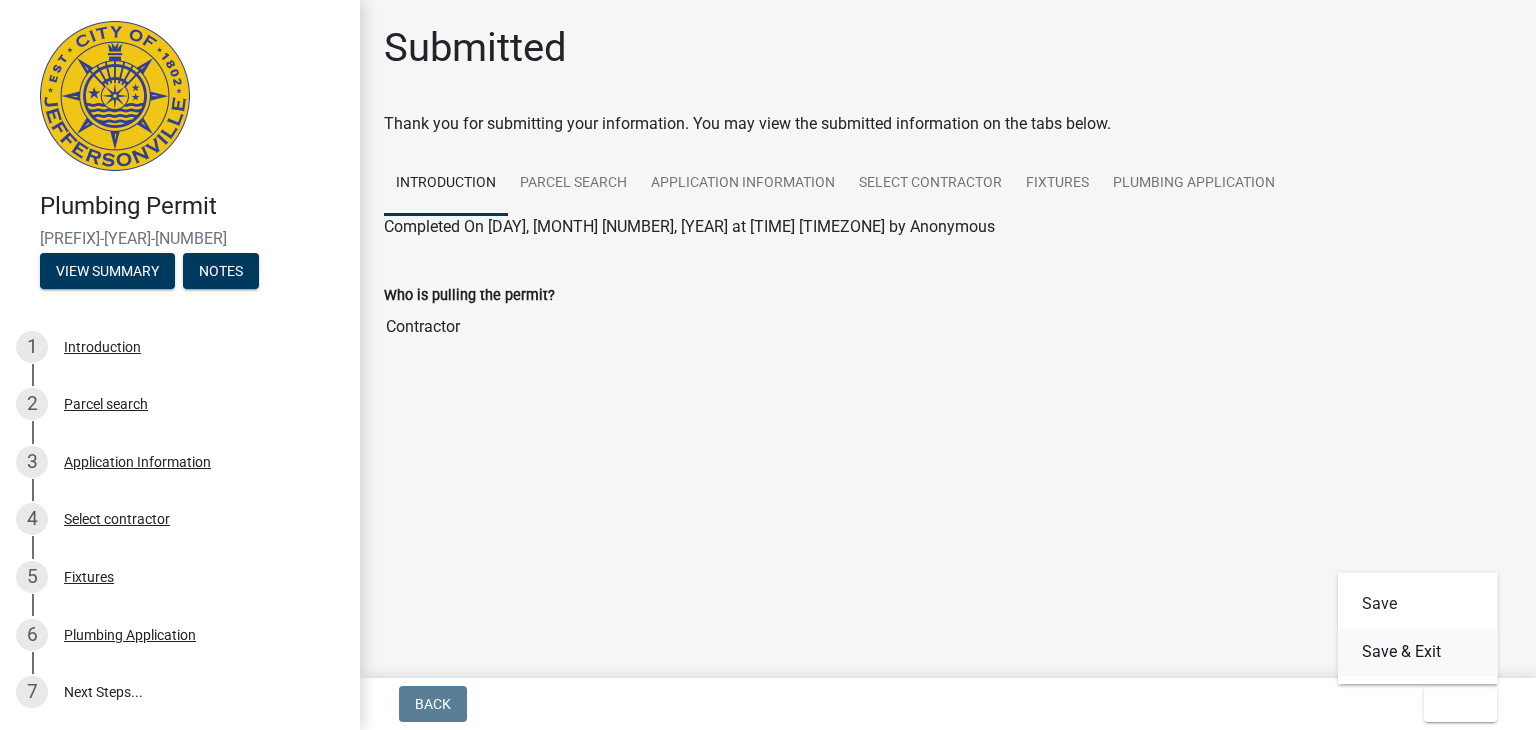 click on "Save & Exit" at bounding box center [1418, 652] 